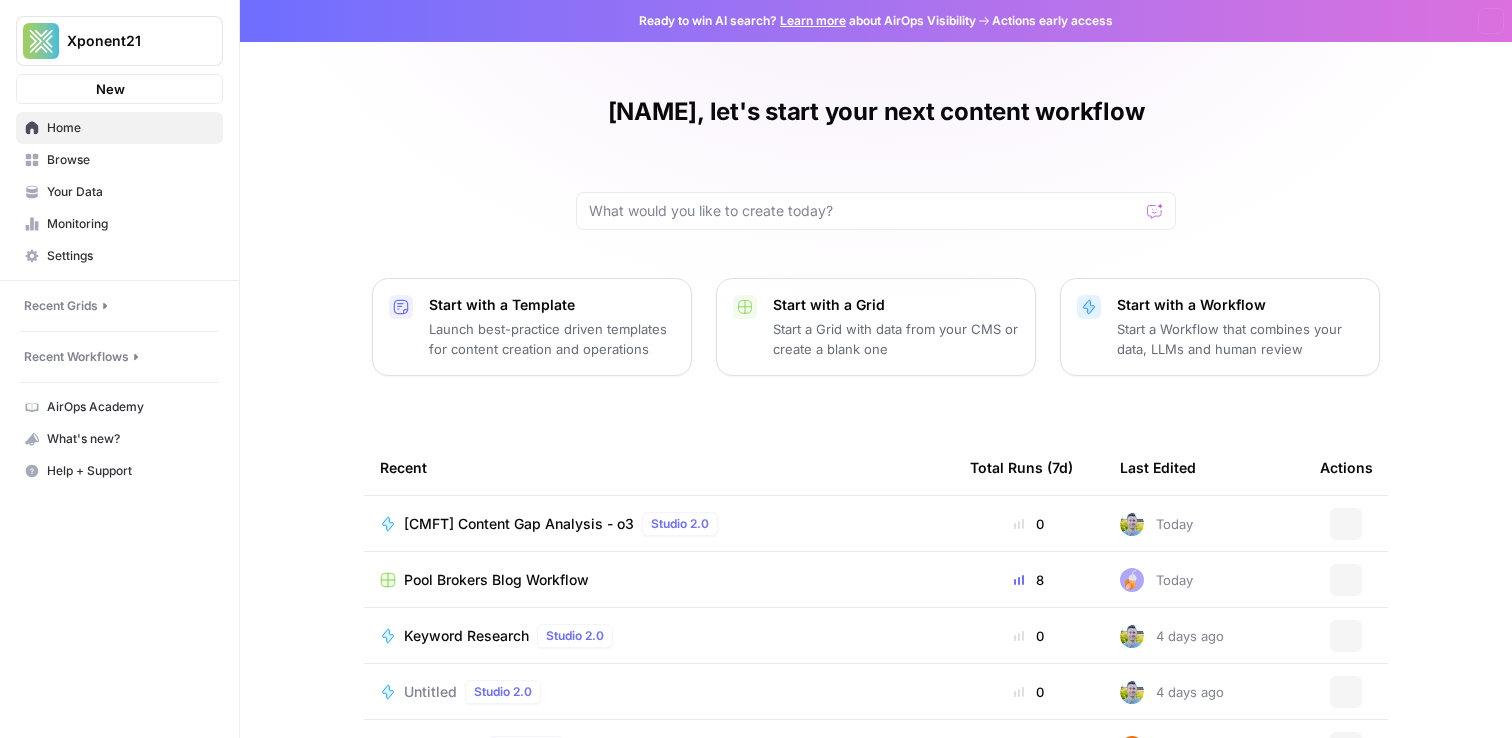 scroll, scrollTop: 0, scrollLeft: 0, axis: both 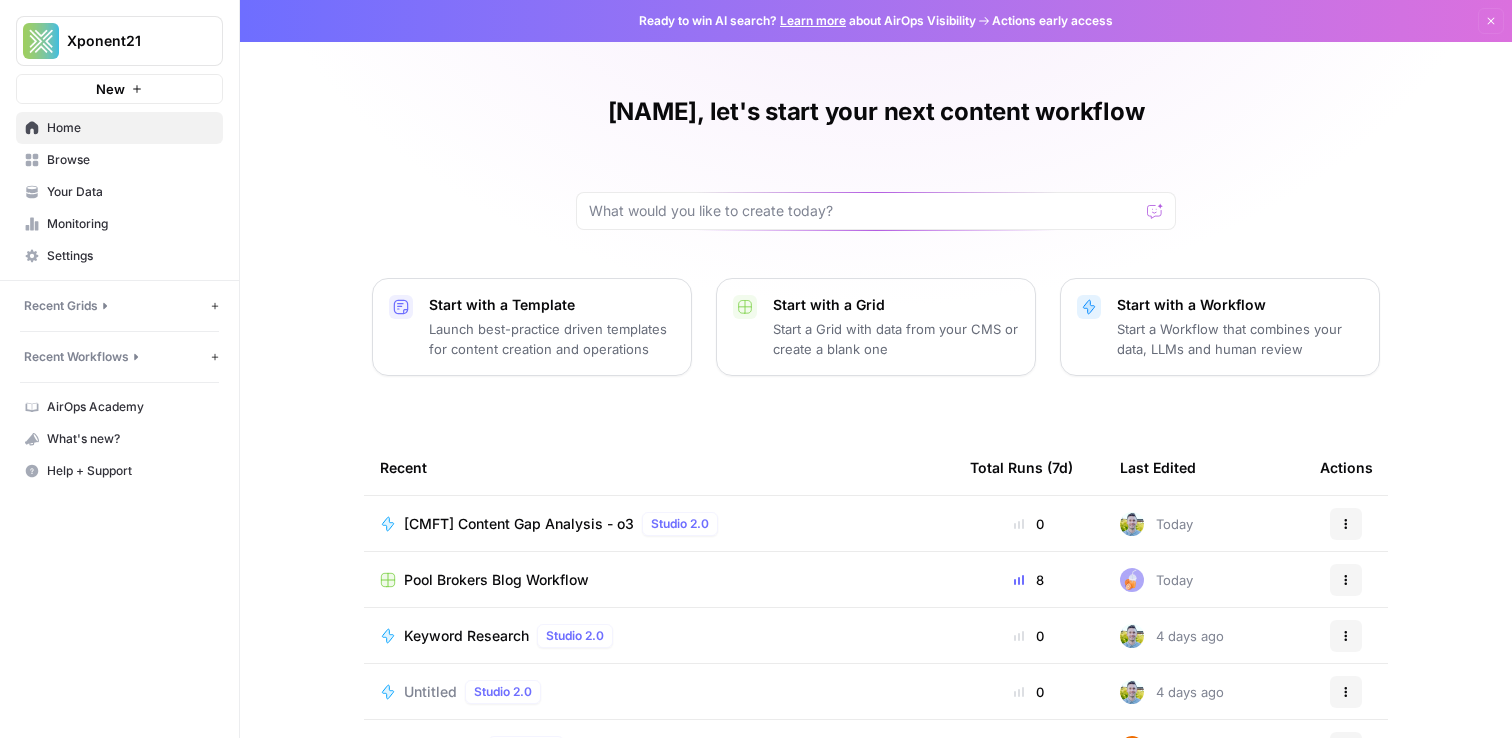 click on "AirOps Academy" at bounding box center (130, 407) 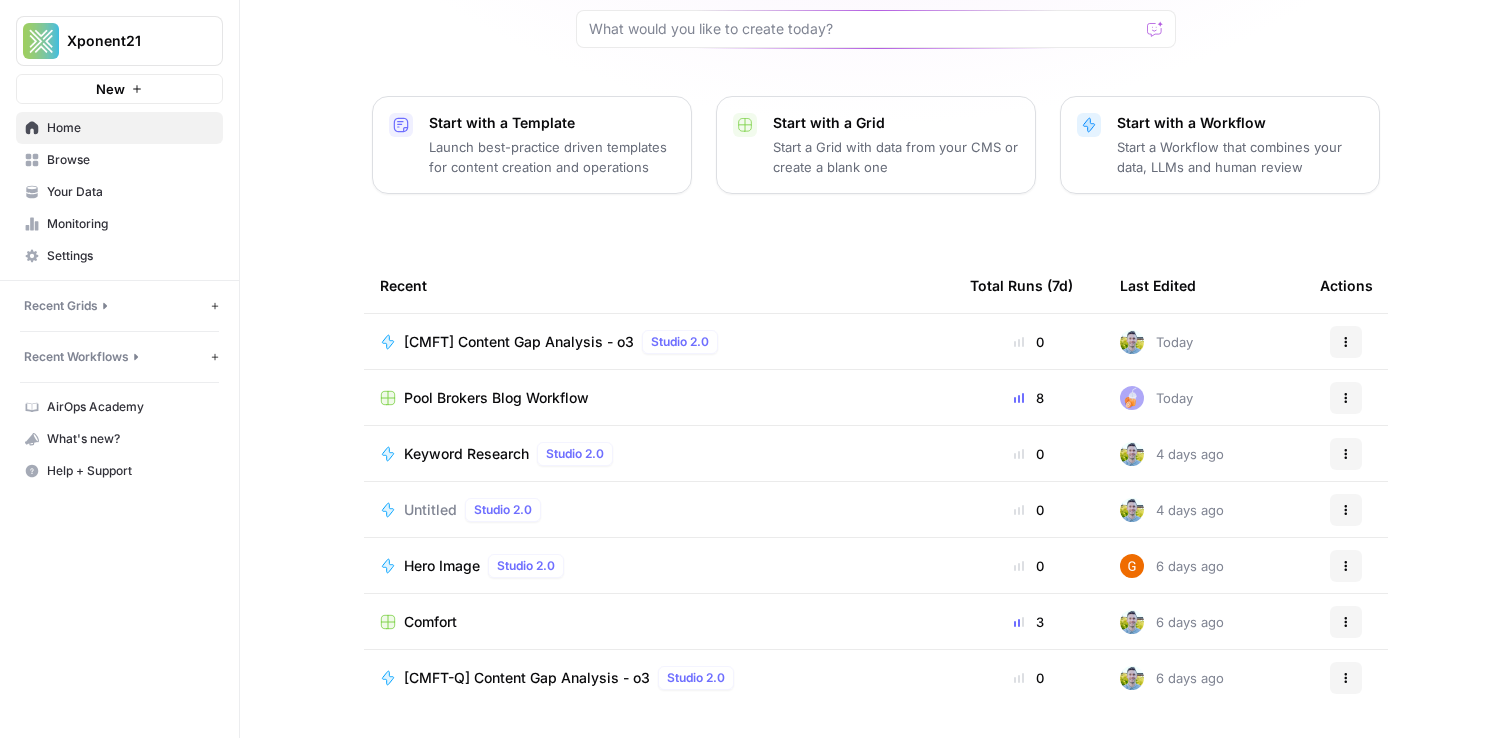 click on "[CMFT] Content Gap Analysis - o3" at bounding box center (519, 342) 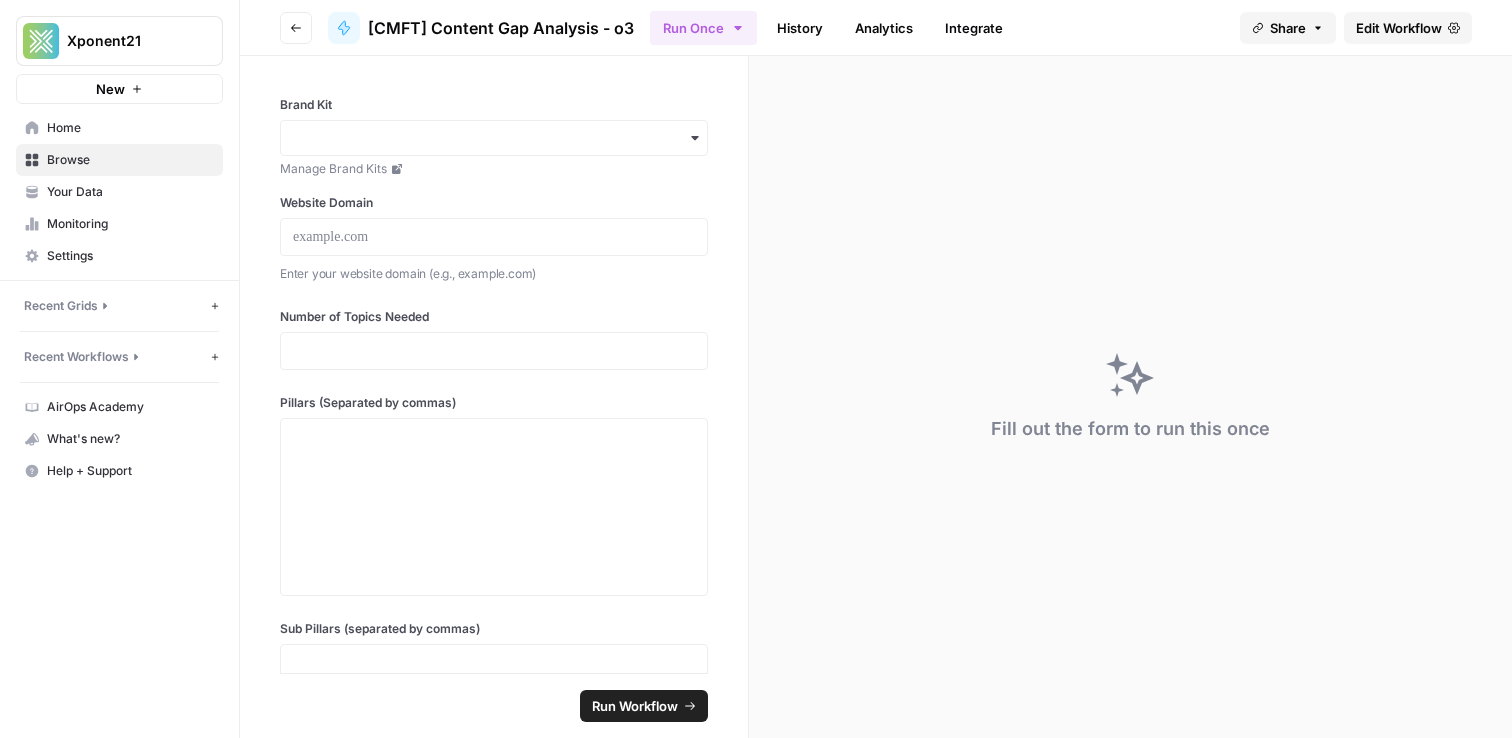 click on "Your Data" at bounding box center (119, 192) 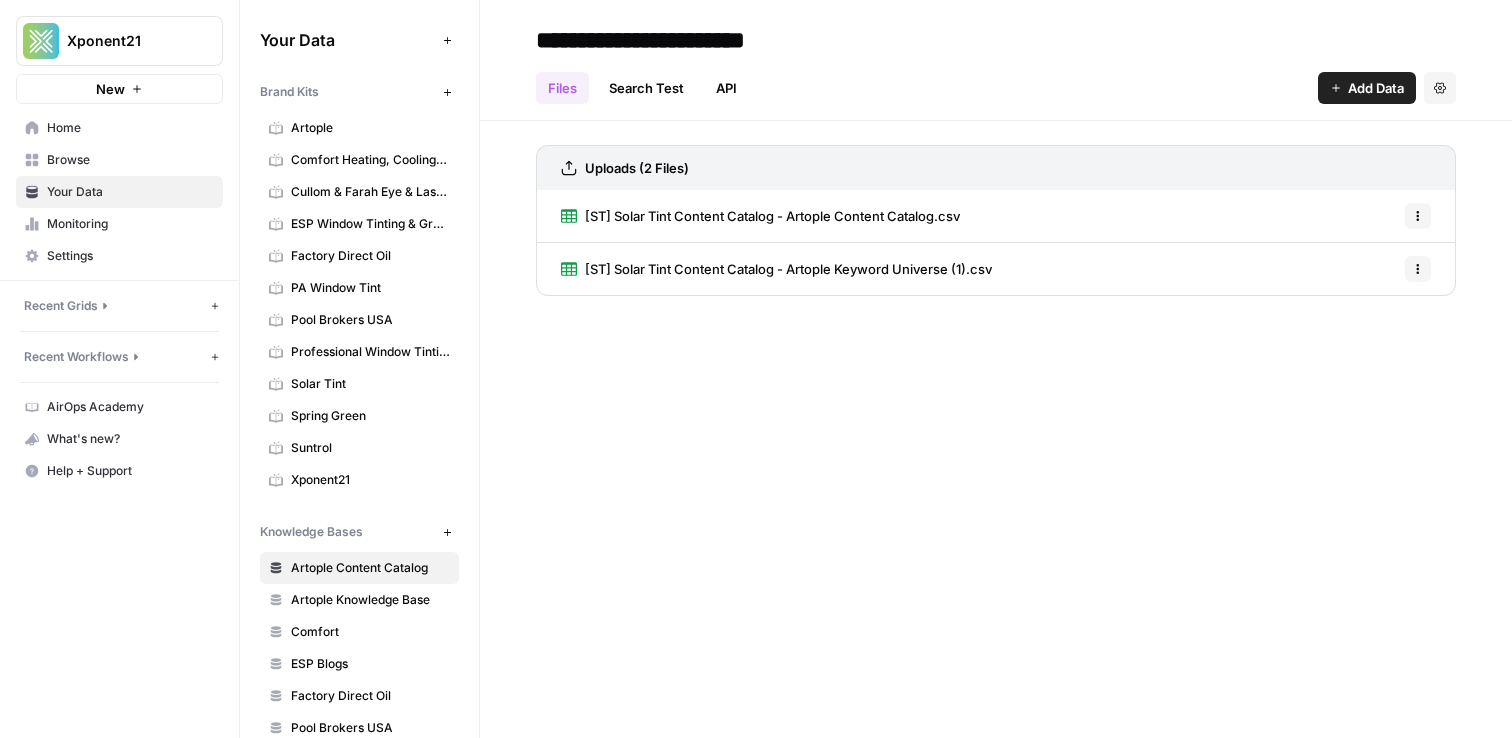 click on "Browse" at bounding box center (130, 160) 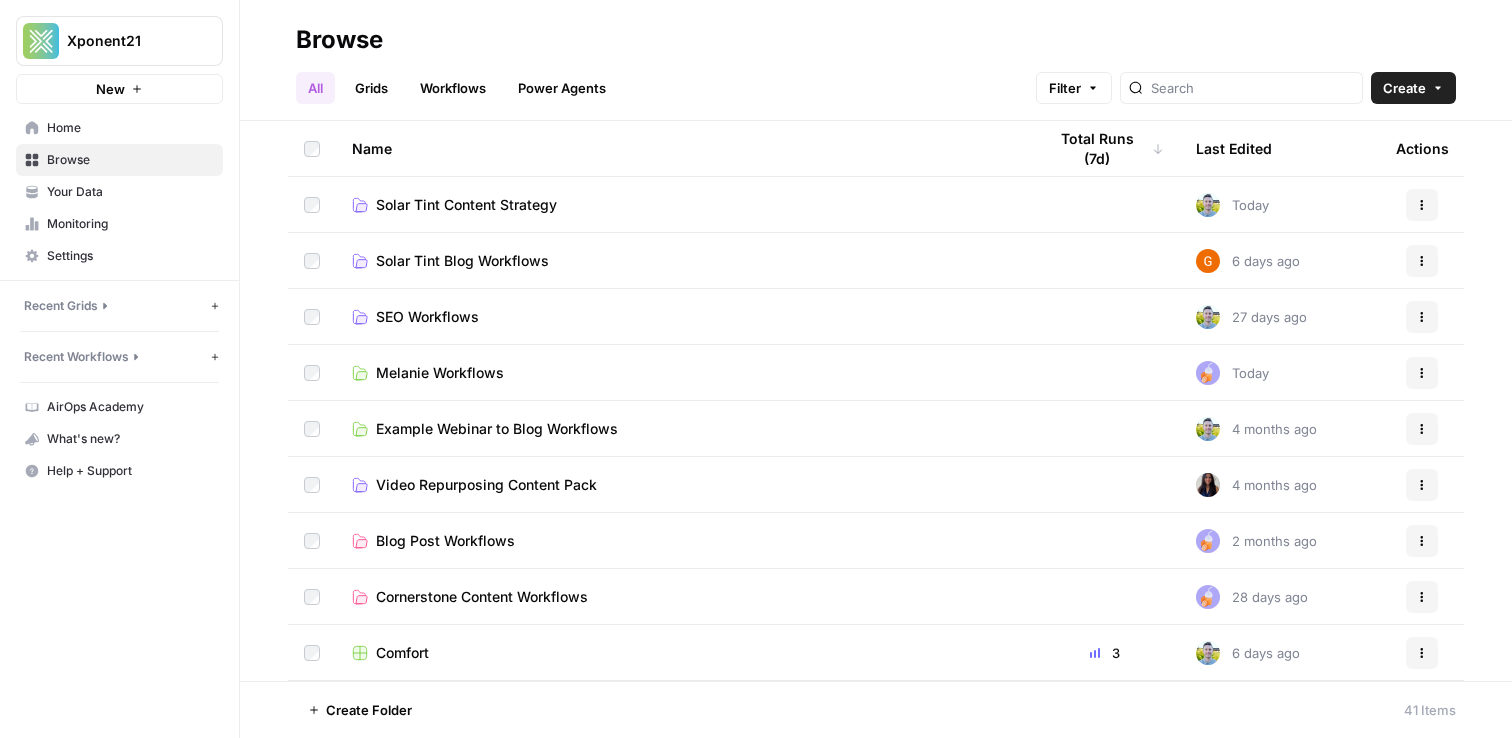 click on "SEO Workflows" at bounding box center [683, 316] 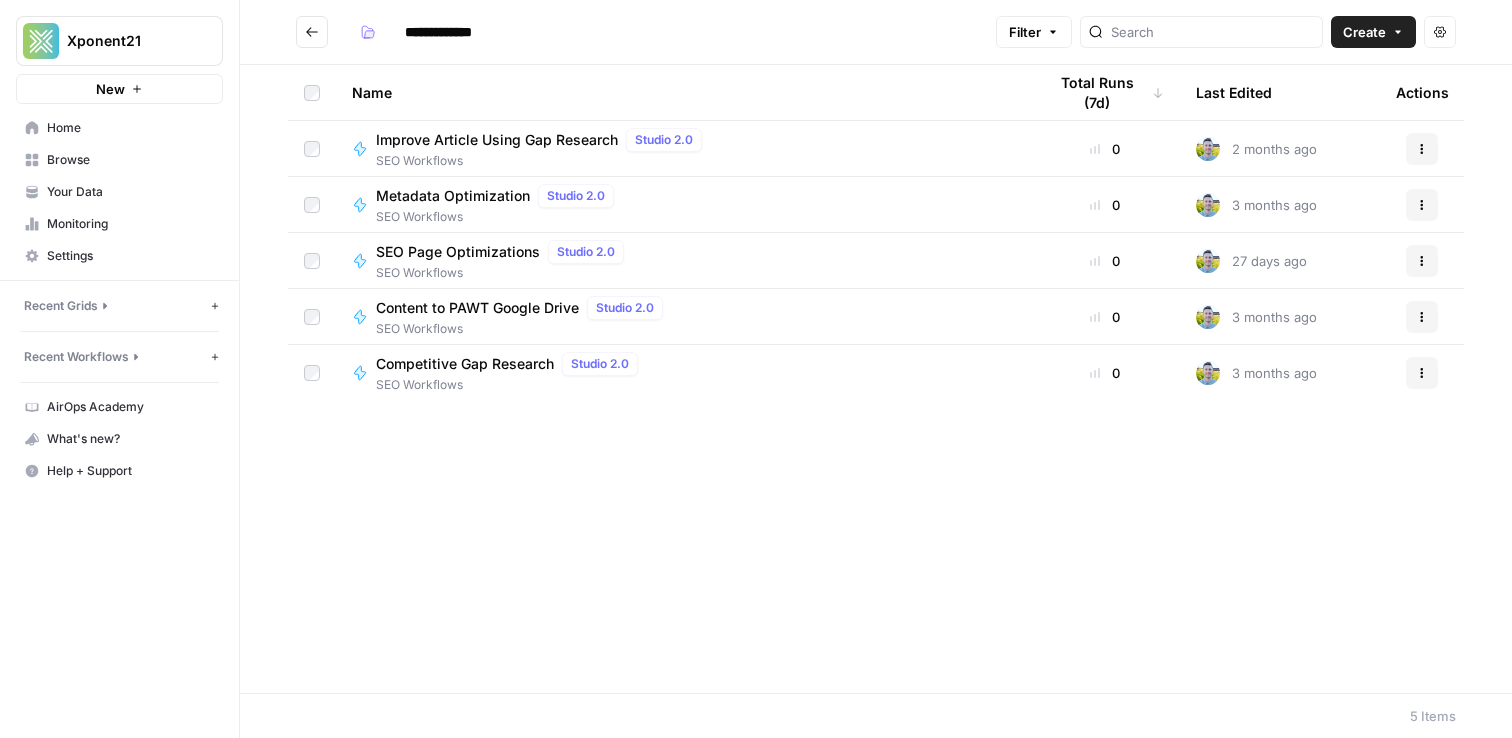 click on "Improve Article Using Gap Research" at bounding box center [497, 140] 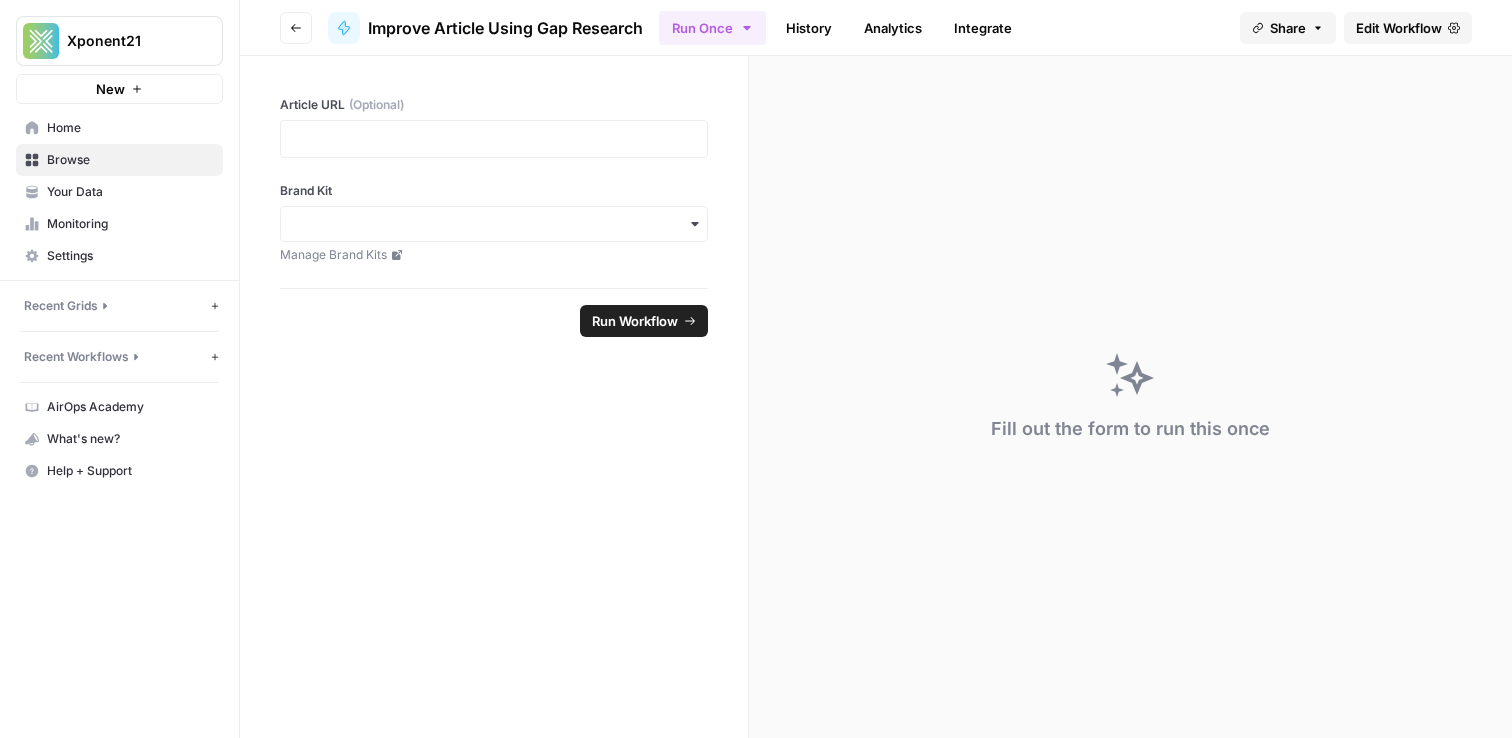 click on "Browse" at bounding box center (119, 160) 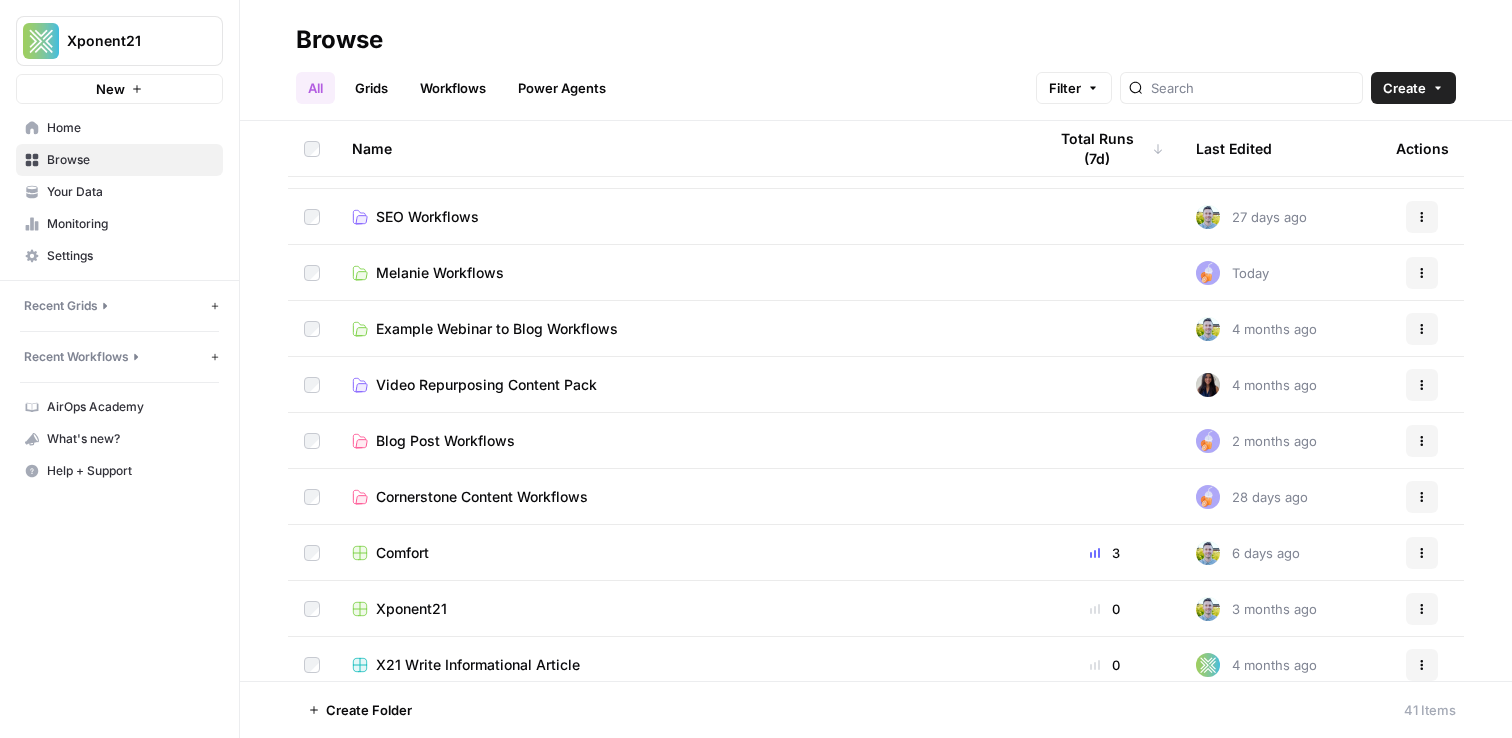 scroll, scrollTop: 123, scrollLeft: 0, axis: vertical 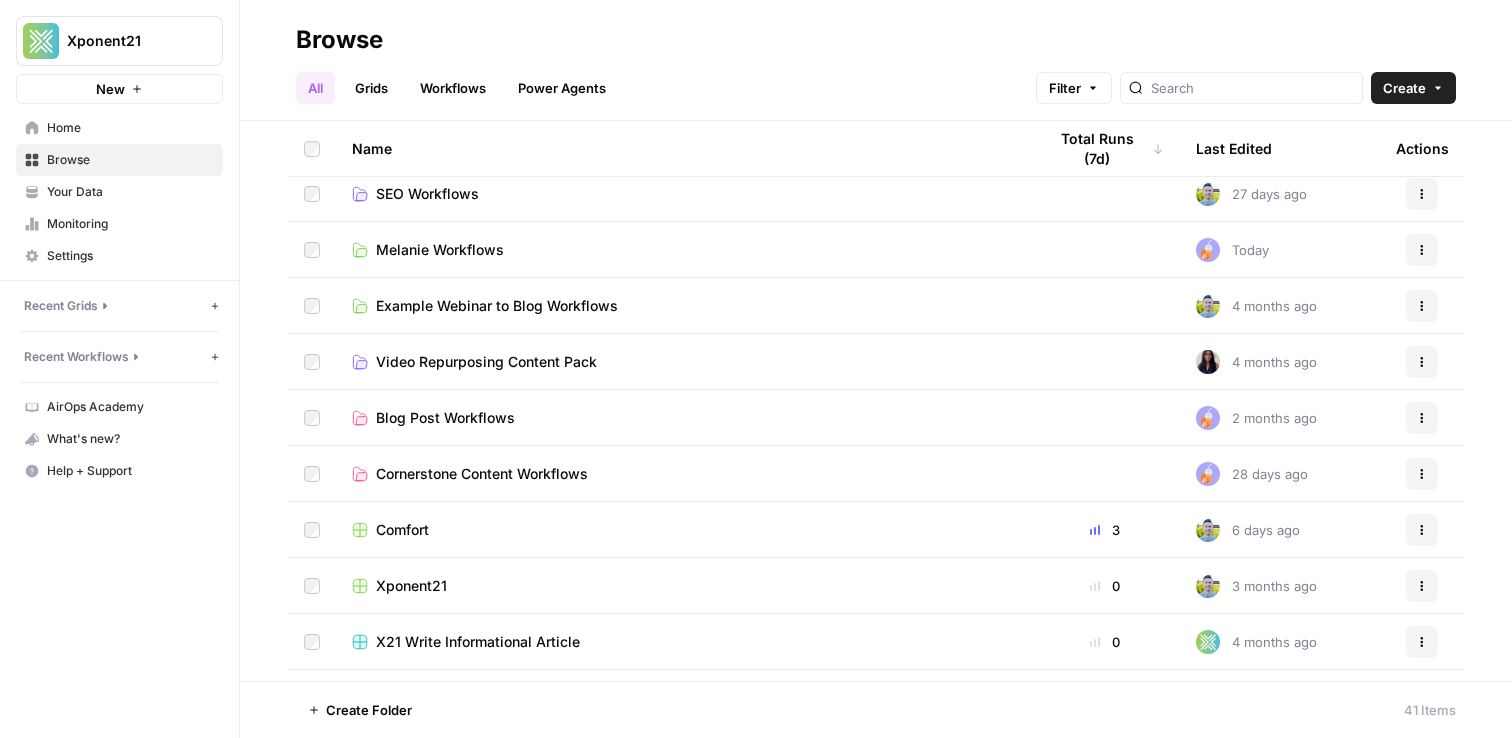 click on "Comfort" at bounding box center (402, 530) 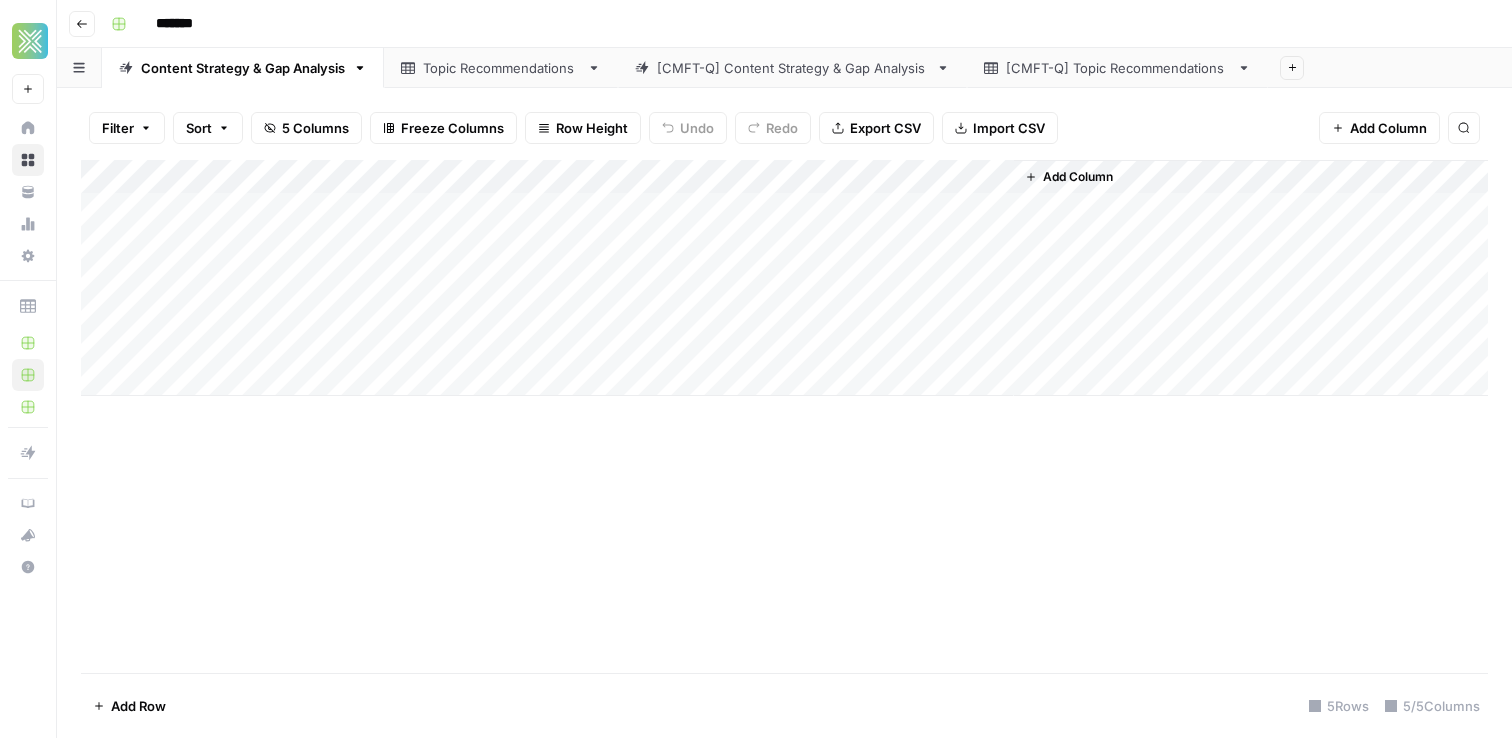 click on "Topic Recommendations" at bounding box center [501, 68] 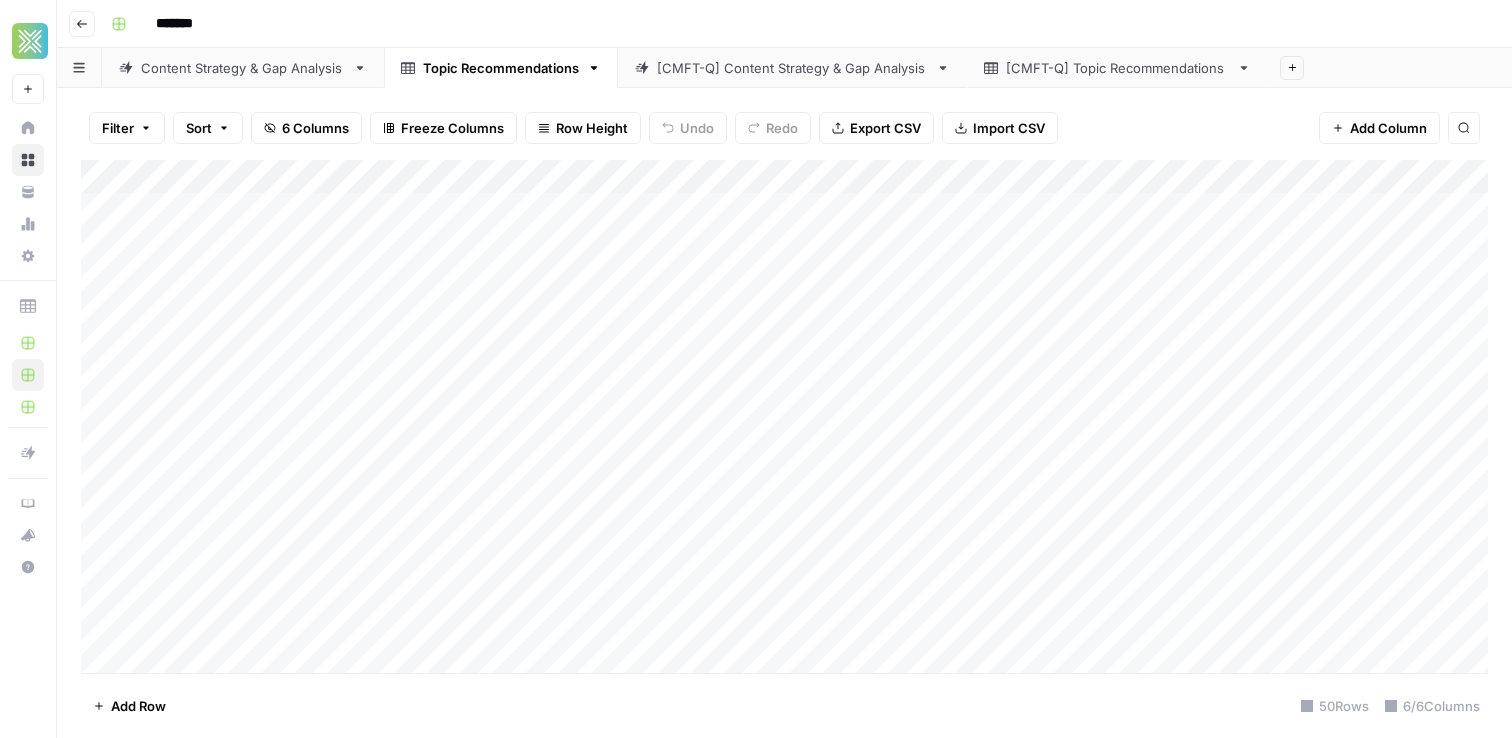 click on "[CMFT-Q] Content Strategy & Gap Analysis" at bounding box center (792, 68) 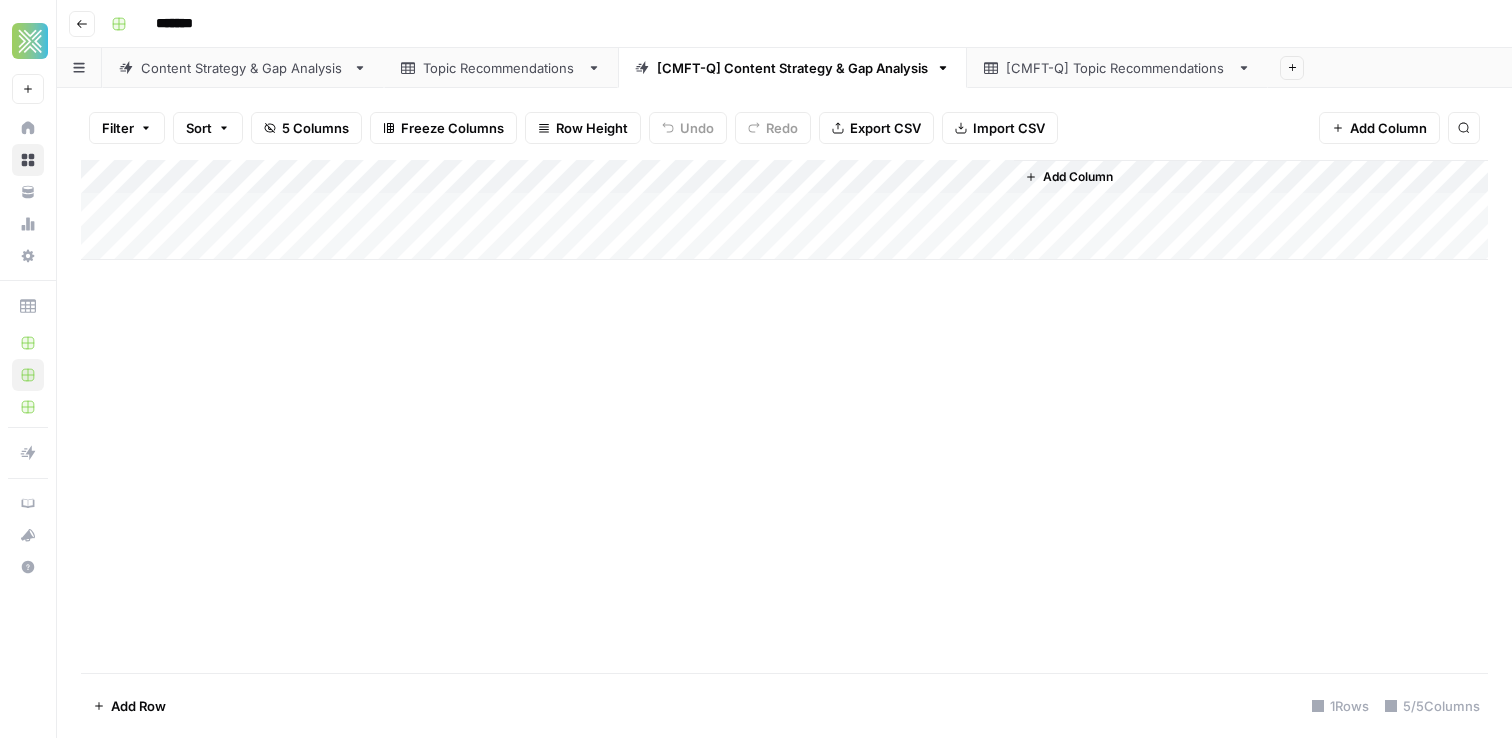 click on "Content Strategy & Gap Analysis" at bounding box center [243, 68] 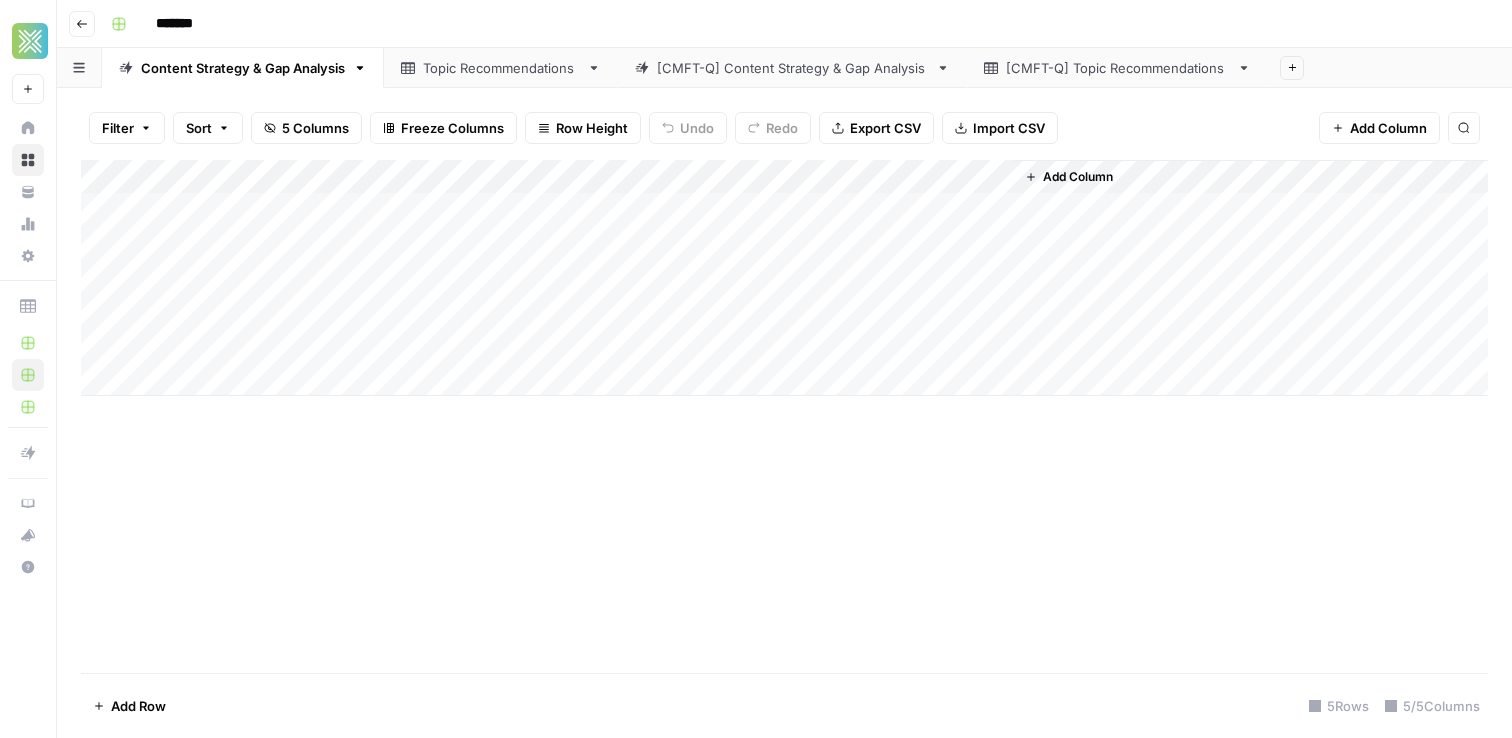 click on "Filter Sort 5 Columns Freeze Columns Row Height Undo Redo Export CSV Import CSV Add Column Search Add Column Add Row 5  Rows 5/5  Columns" at bounding box center [784, 413] 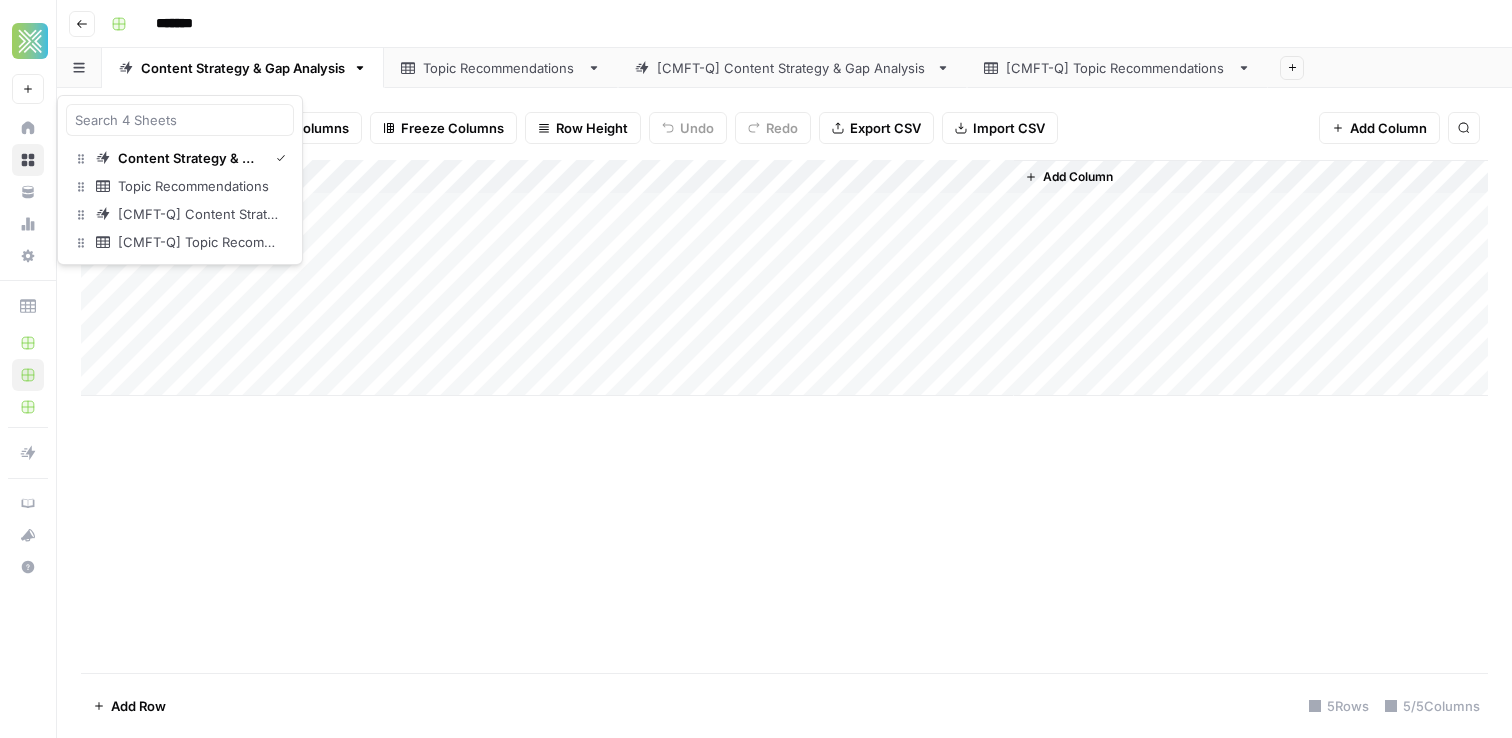 click at bounding box center [79, 67] 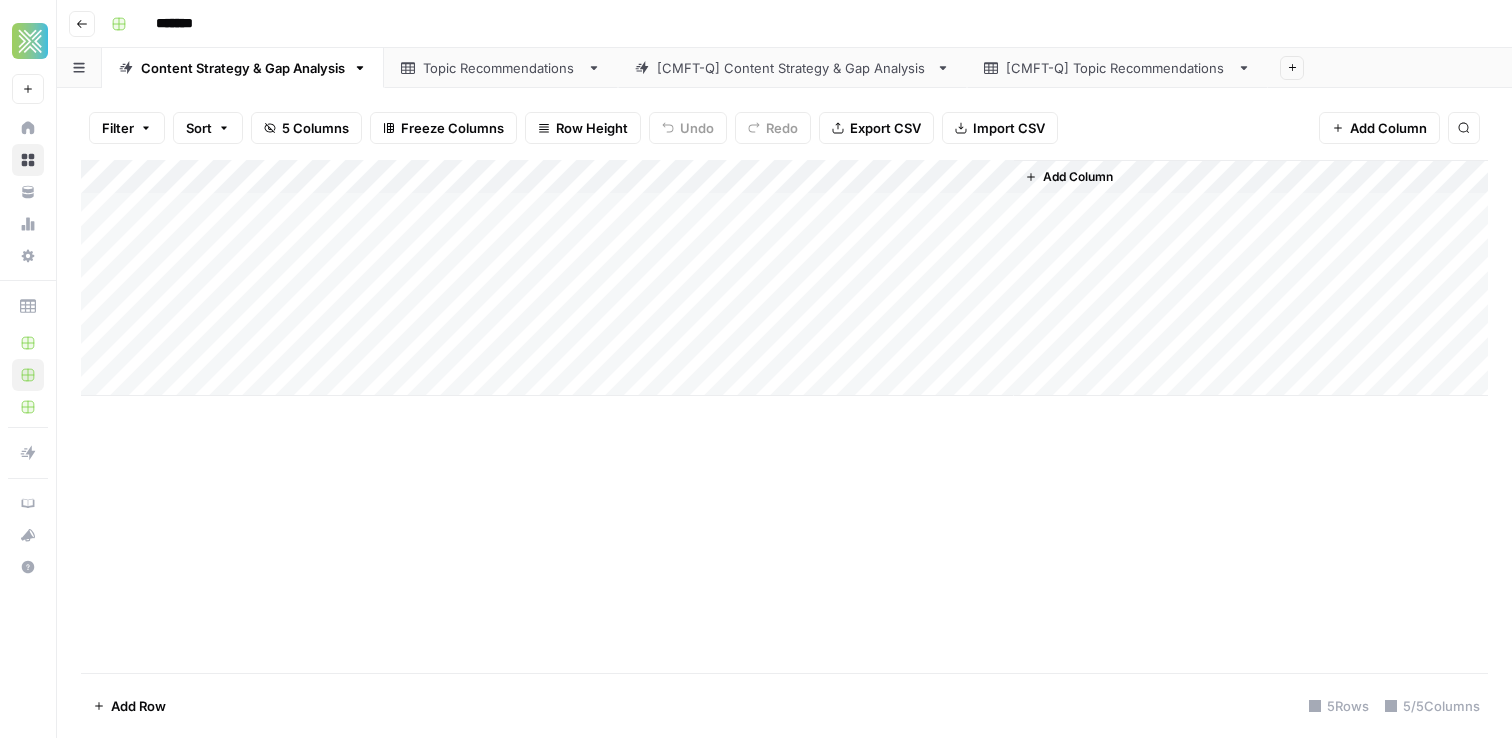 click on "Go back" at bounding box center [82, 24] 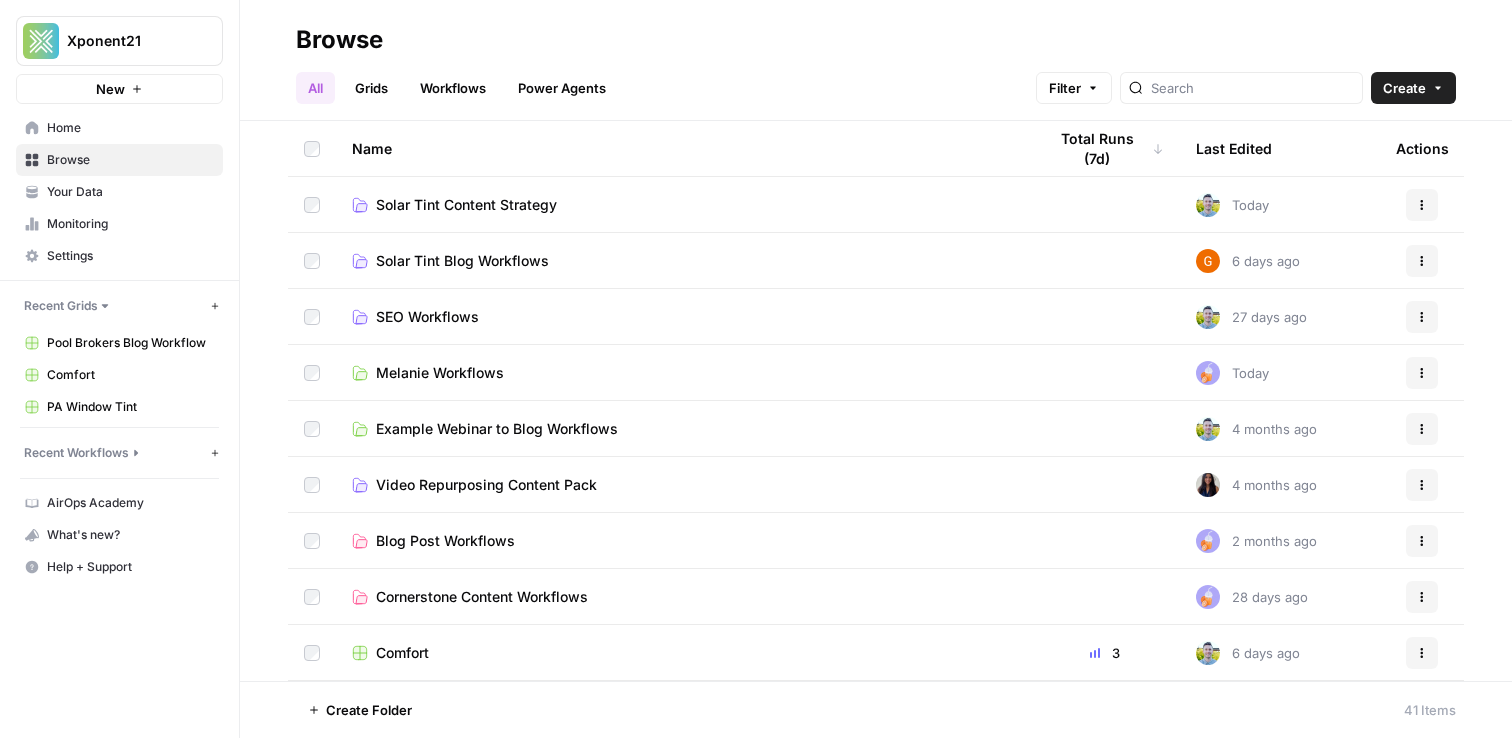 click on "Grids" at bounding box center (371, 88) 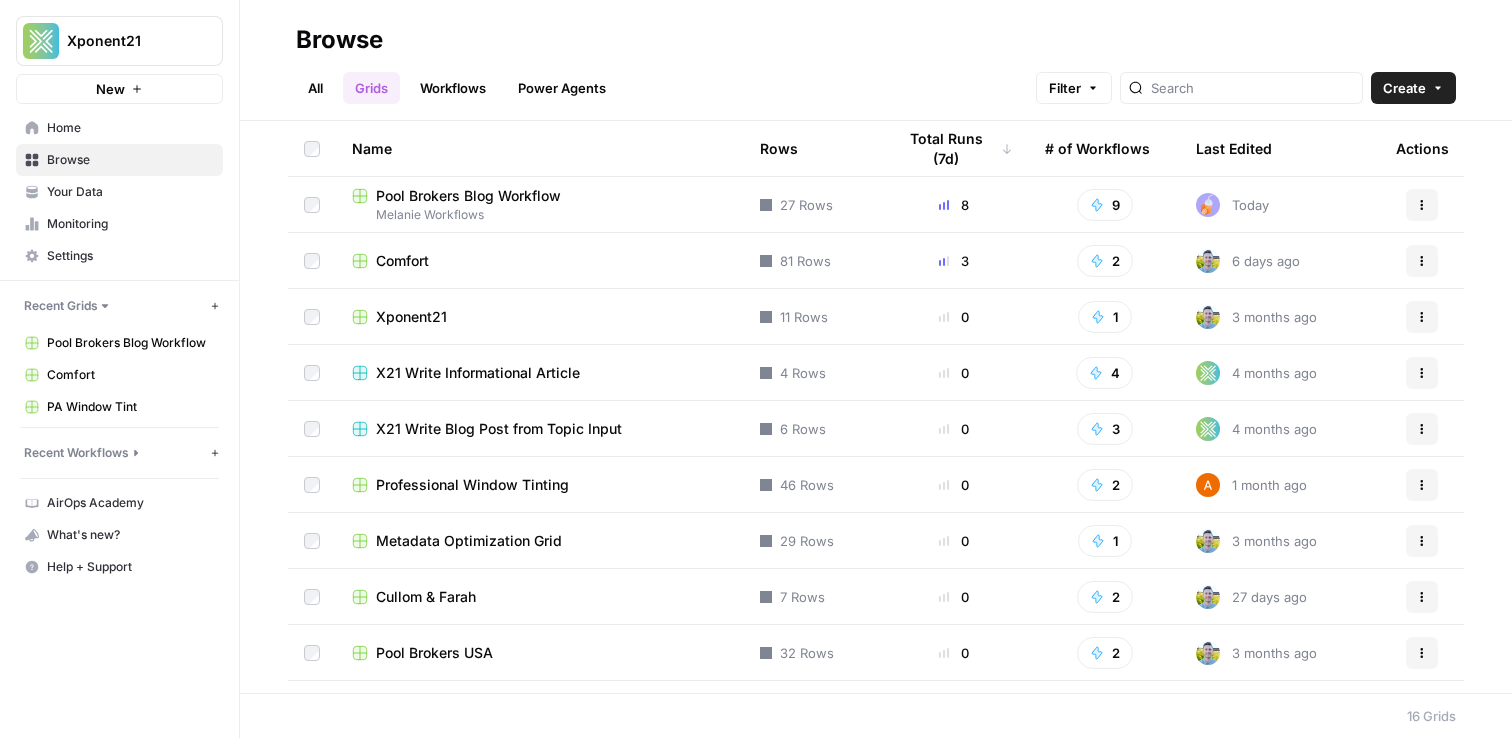 click on "Comfort" at bounding box center [402, 261] 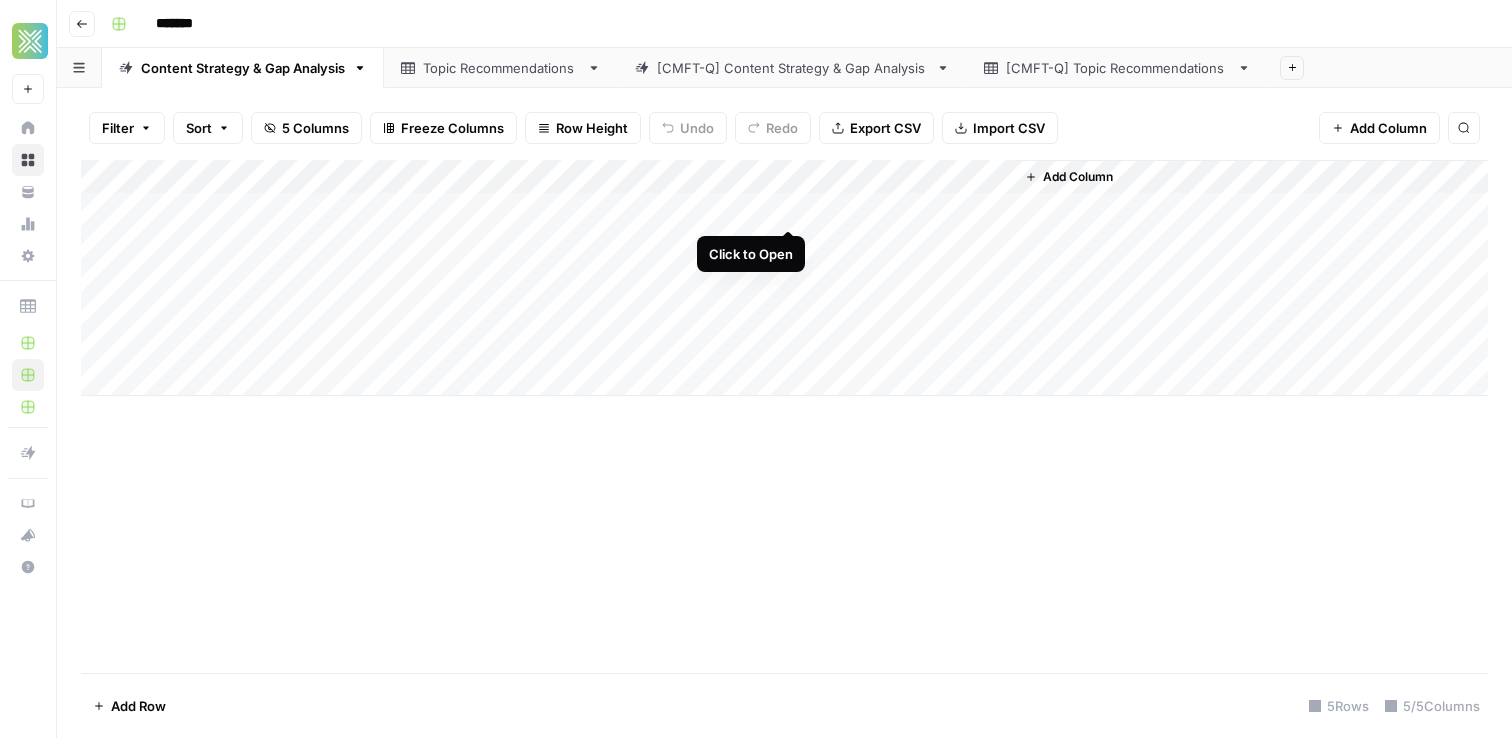 click on "Add Column" at bounding box center (784, 278) 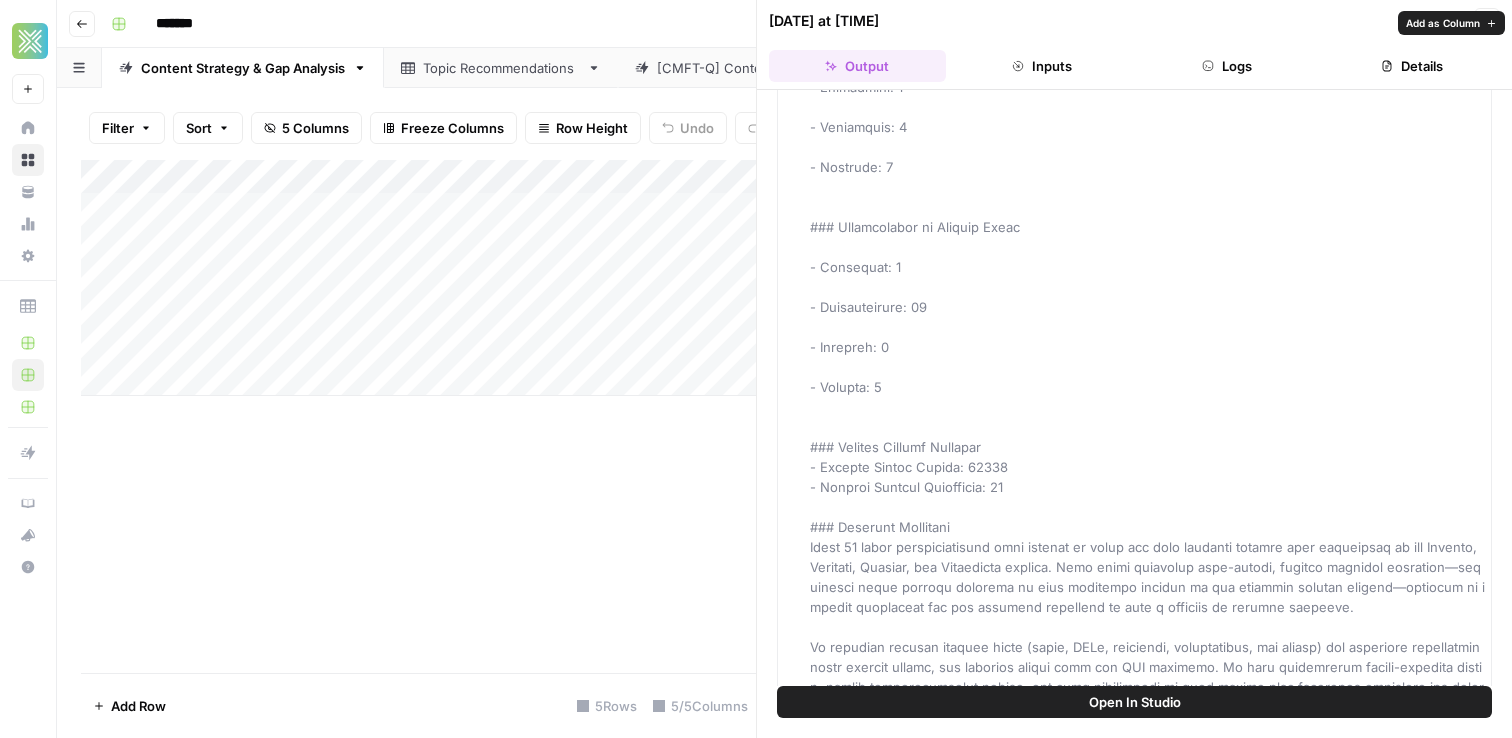 scroll, scrollTop: 0, scrollLeft: 0, axis: both 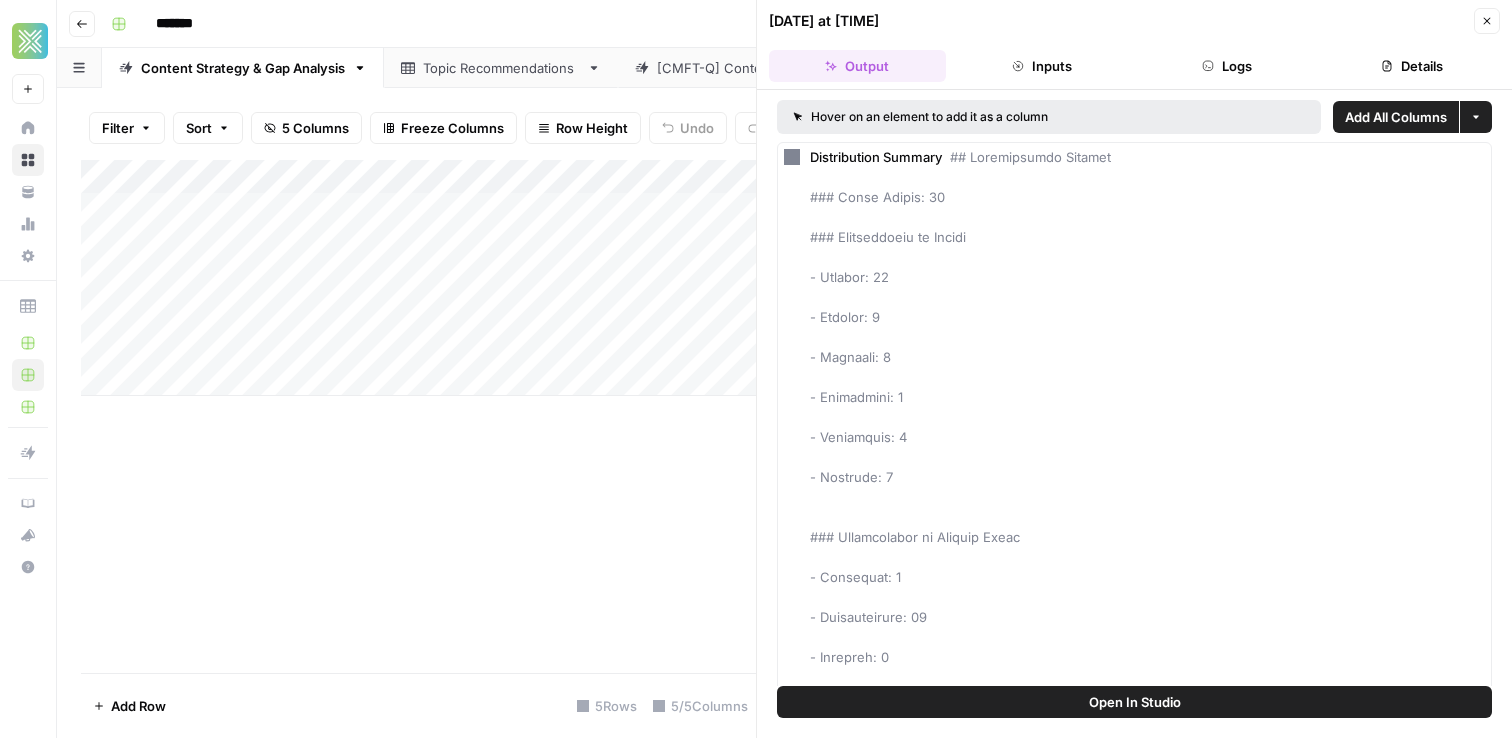 click on "Inputs" at bounding box center [1042, 66] 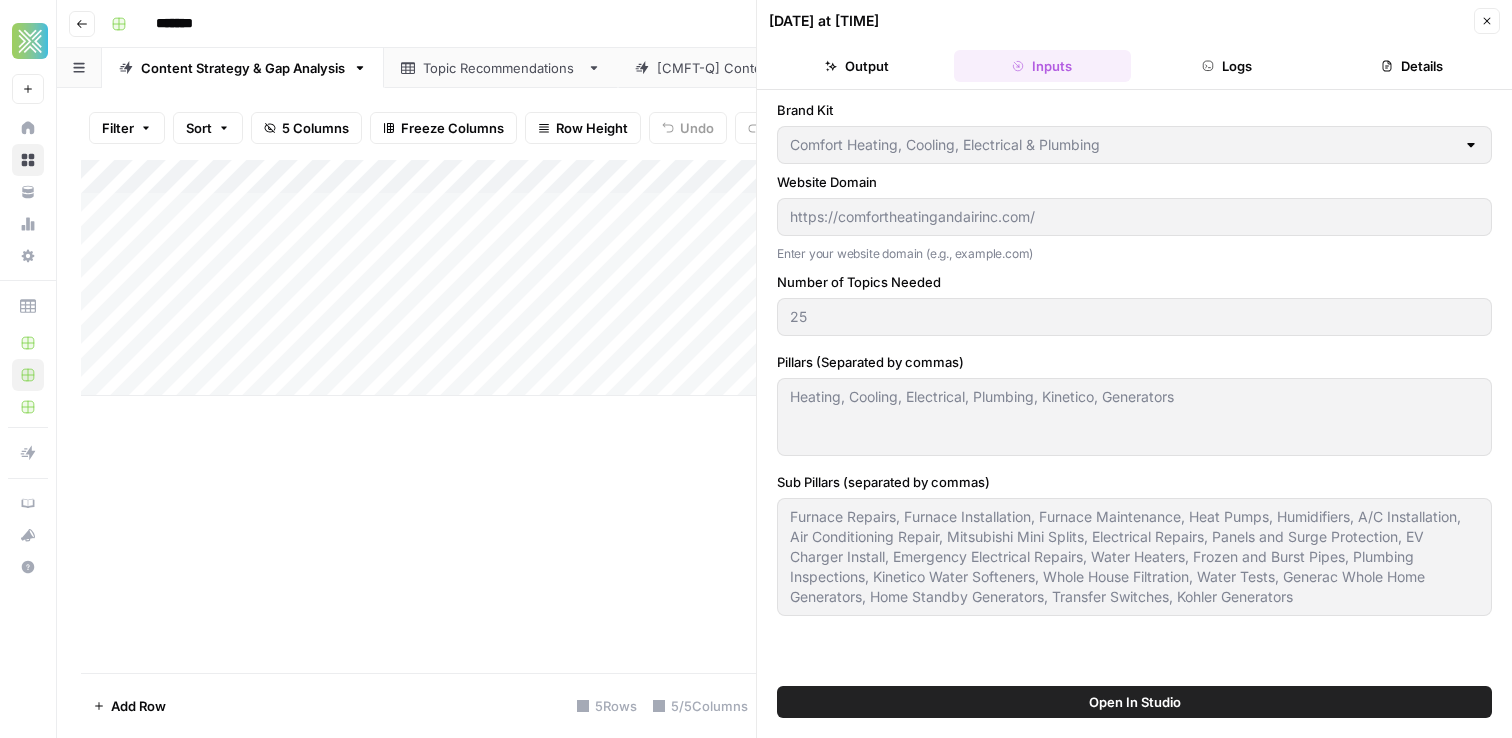 click on "Output" at bounding box center [857, 66] 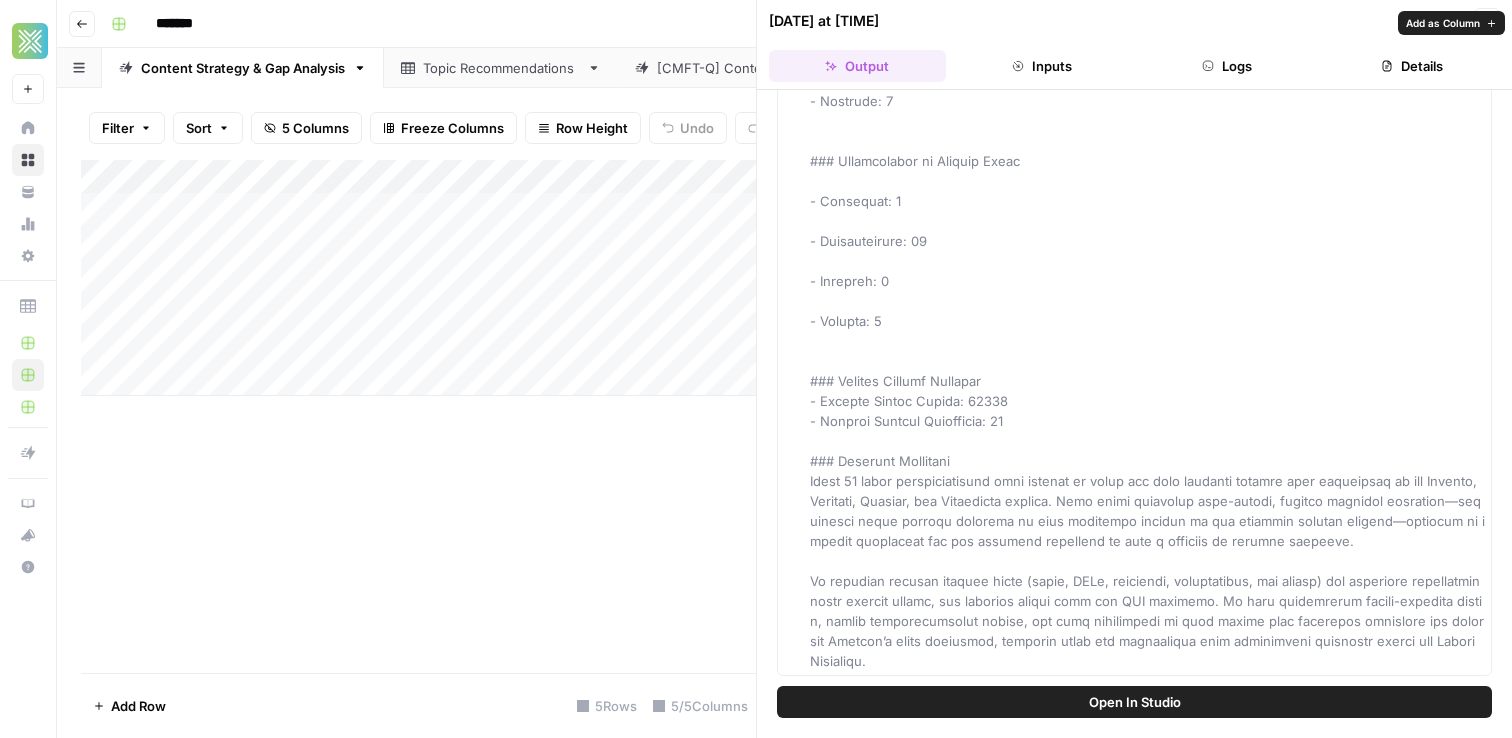 scroll, scrollTop: 0, scrollLeft: 0, axis: both 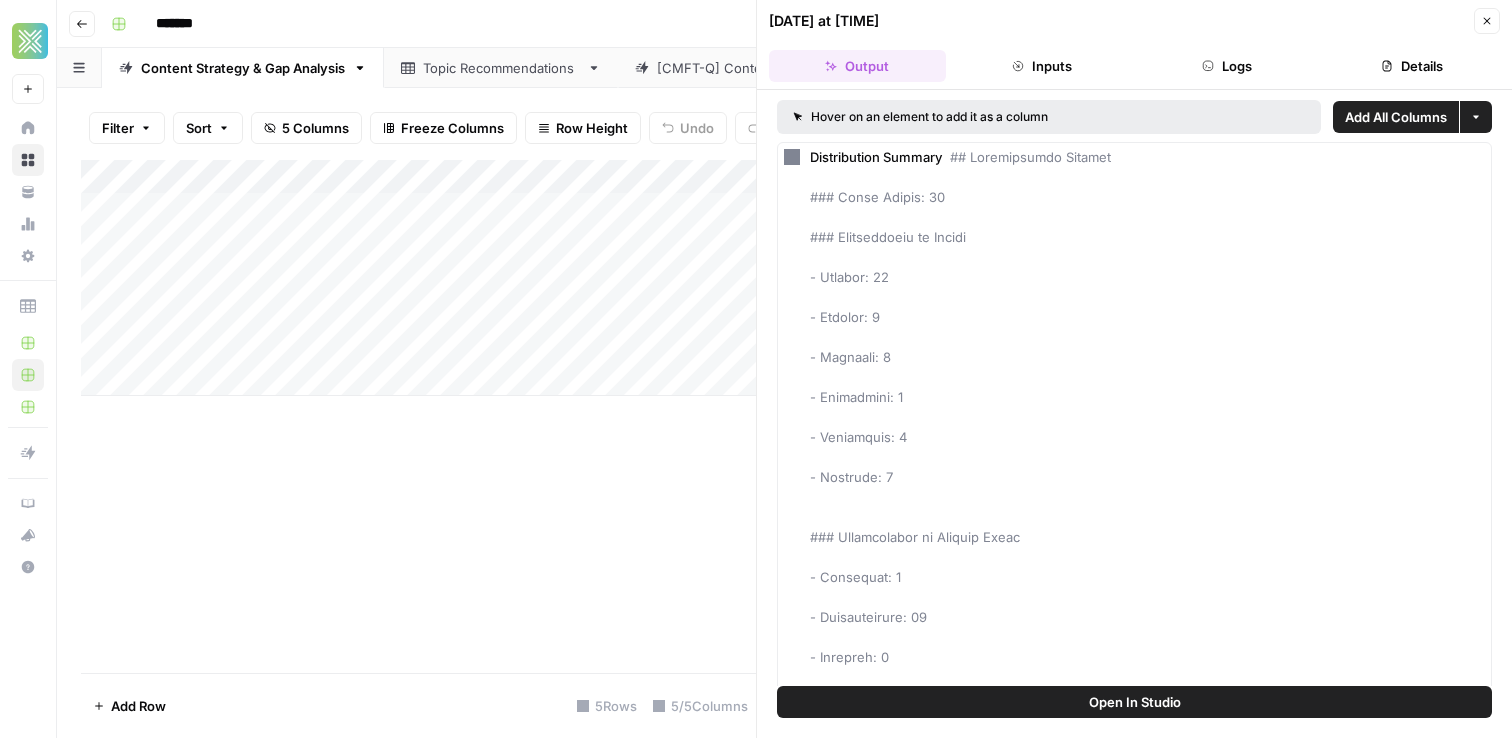 click on "Open In Studio" at bounding box center (1134, 702) 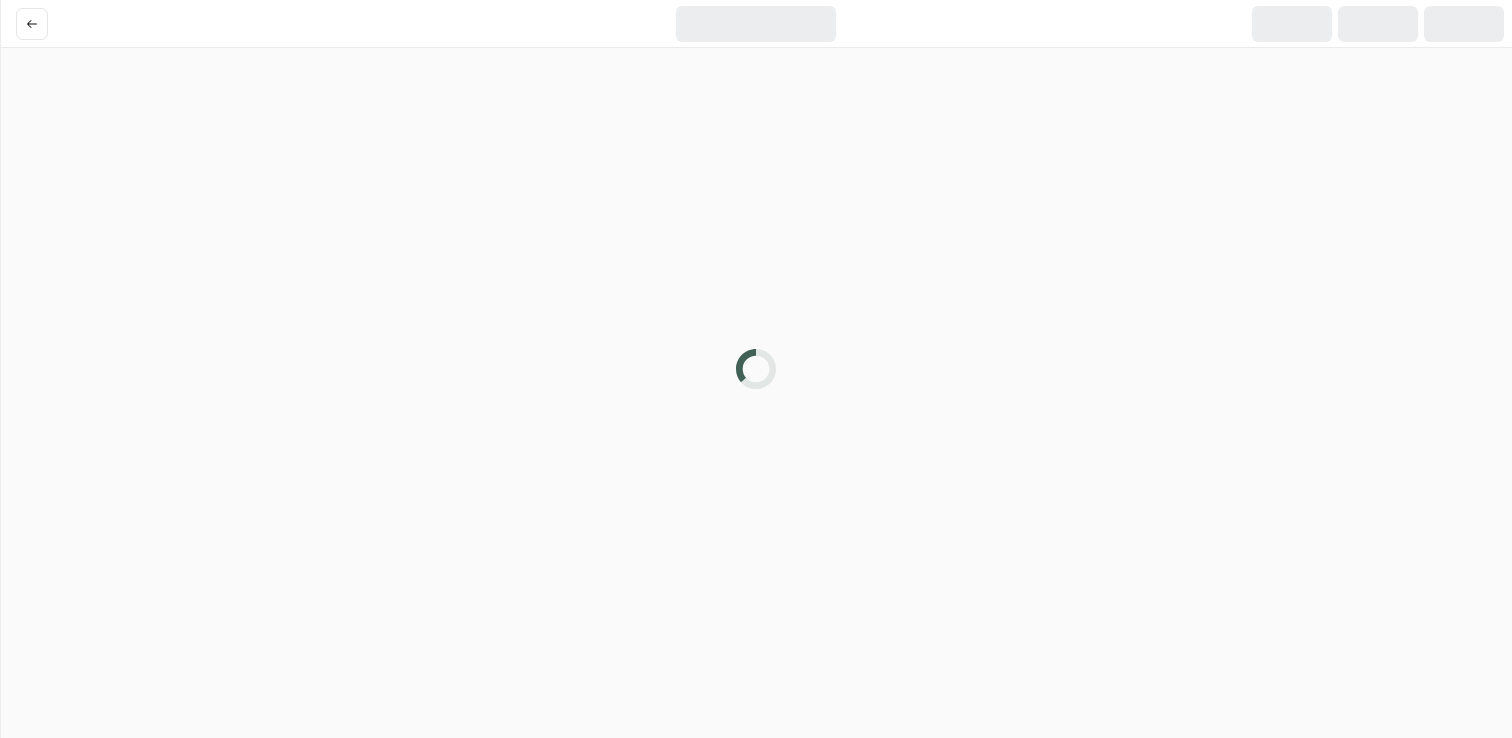 scroll, scrollTop: 0, scrollLeft: 0, axis: both 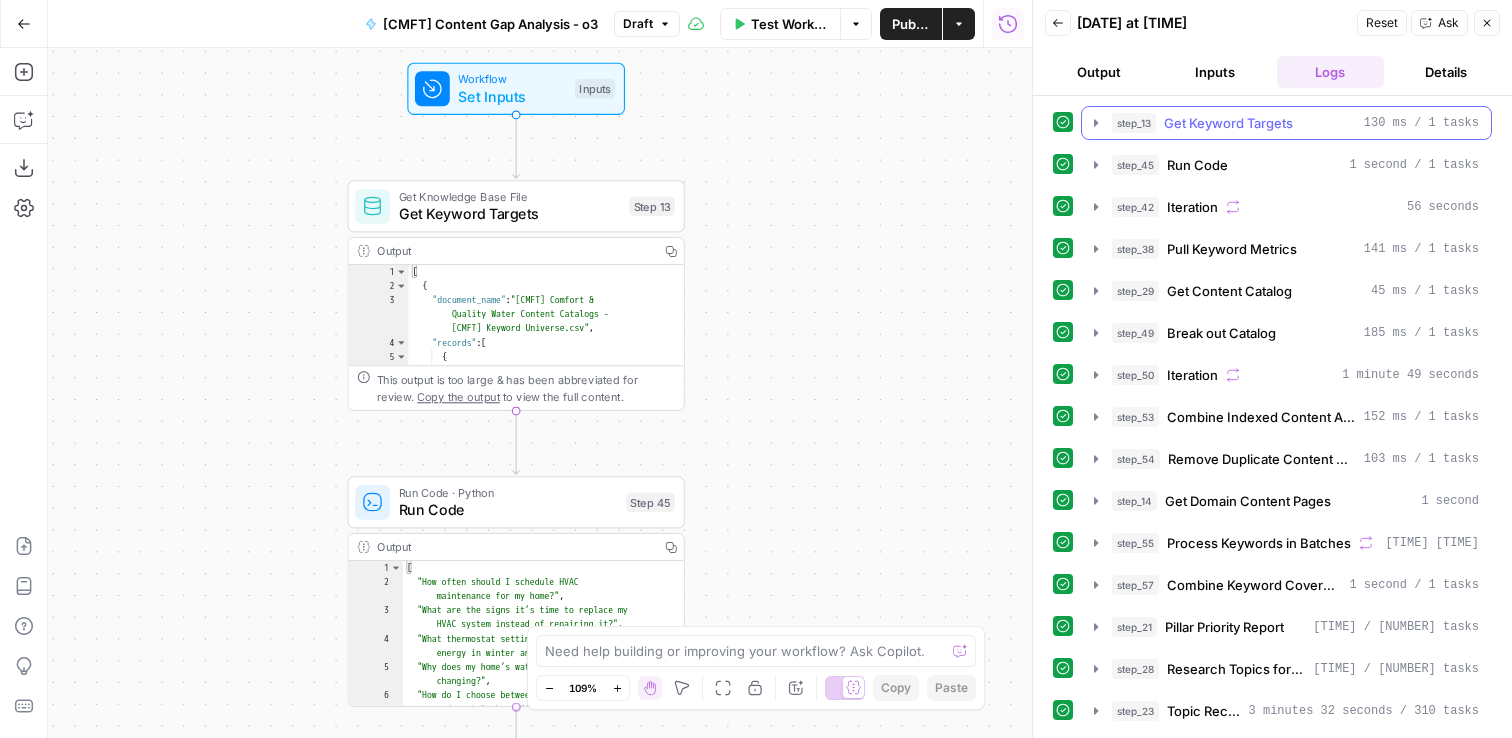 click 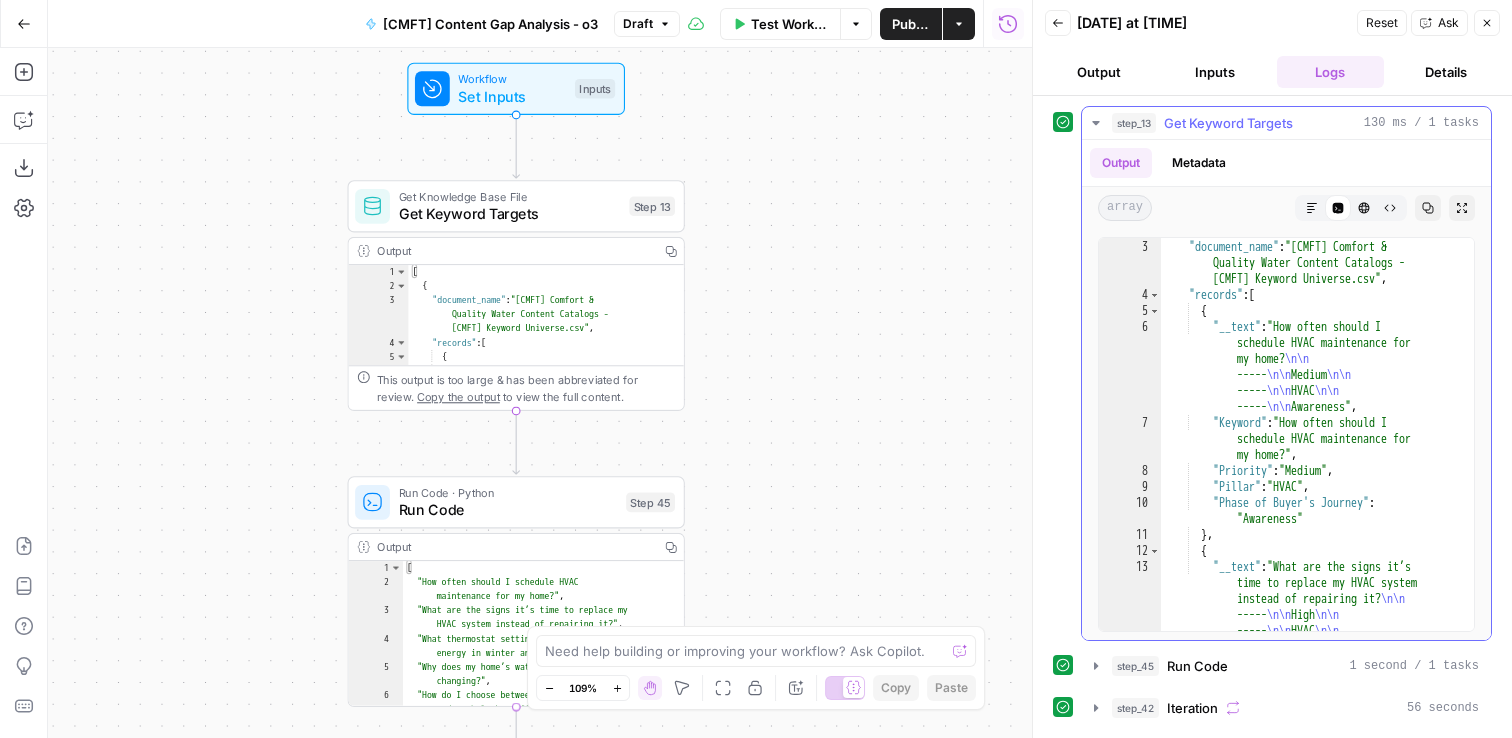 scroll, scrollTop: 0, scrollLeft: 0, axis: both 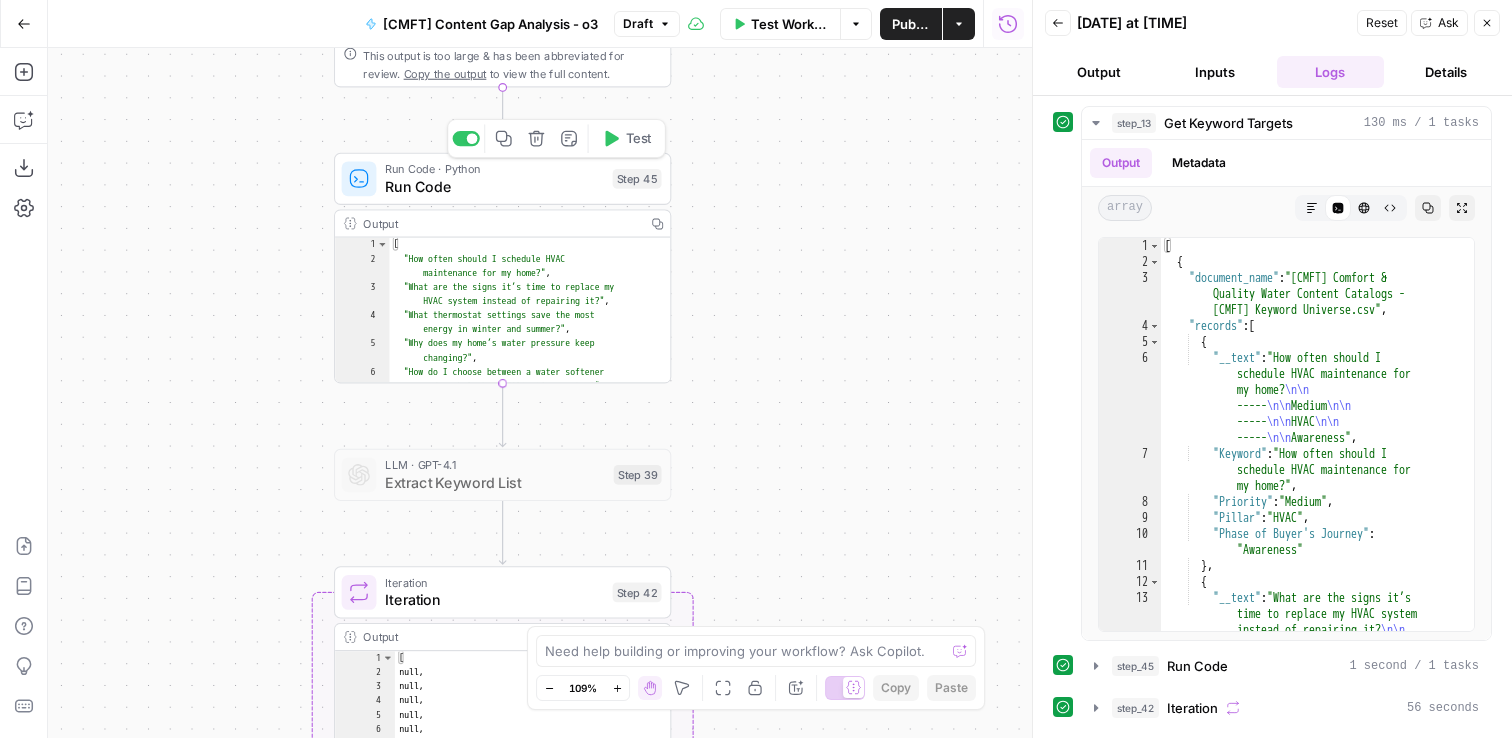 click on "Run Code · Python Run Code Step 45 Copy step Delete step Add Note Test" at bounding box center [502, 179] 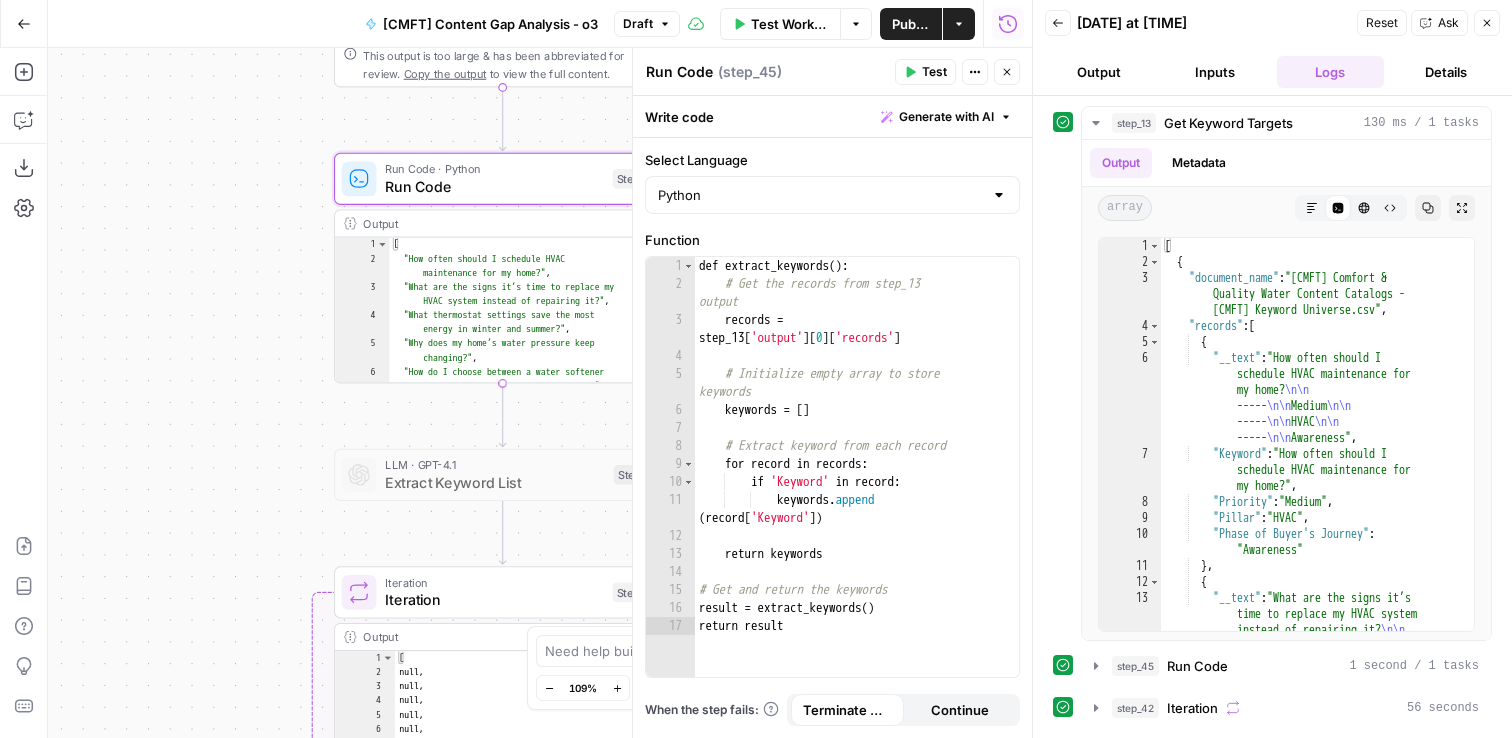 click on "Expertise:** Every piece should" at bounding box center (540, 393) 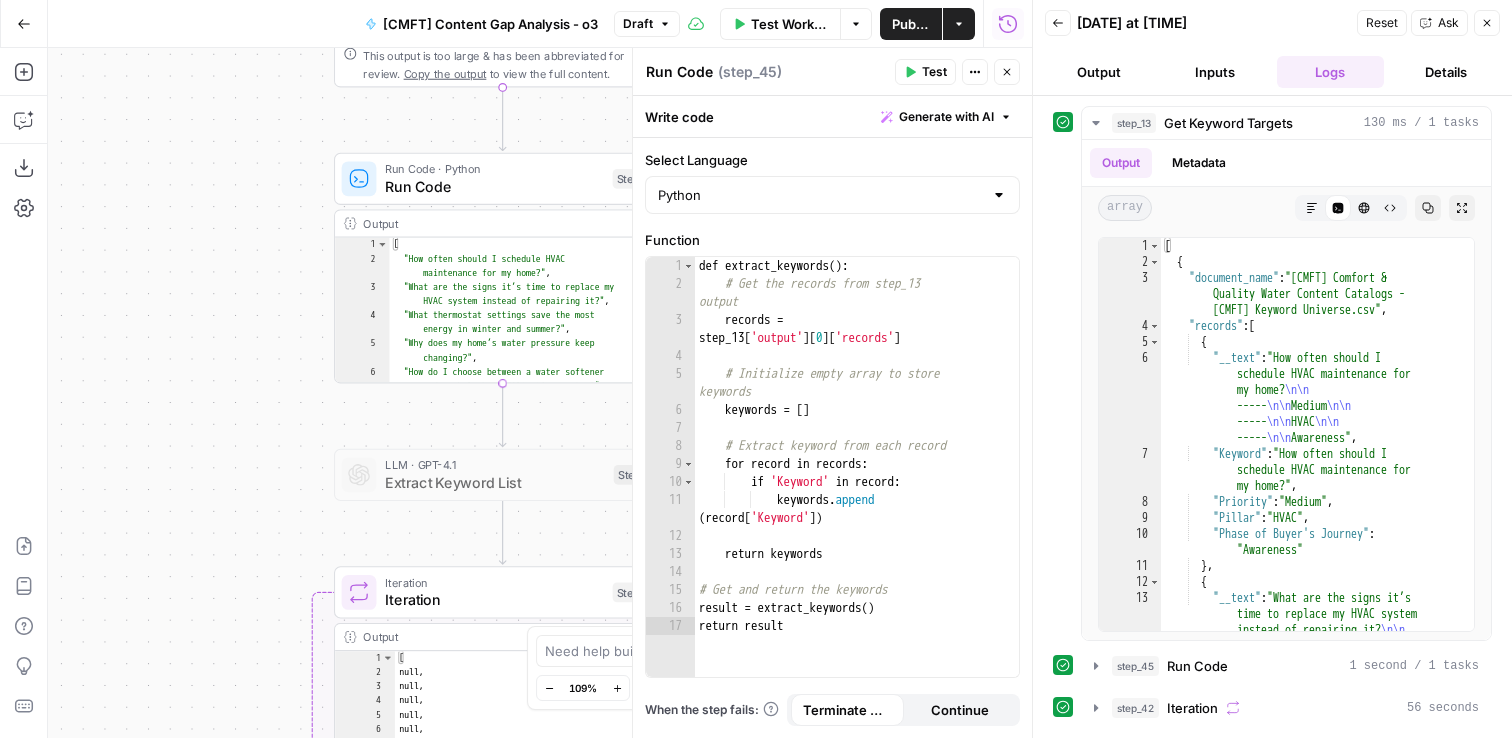 click on "Expertise:** Every piece should" at bounding box center (540, 393) 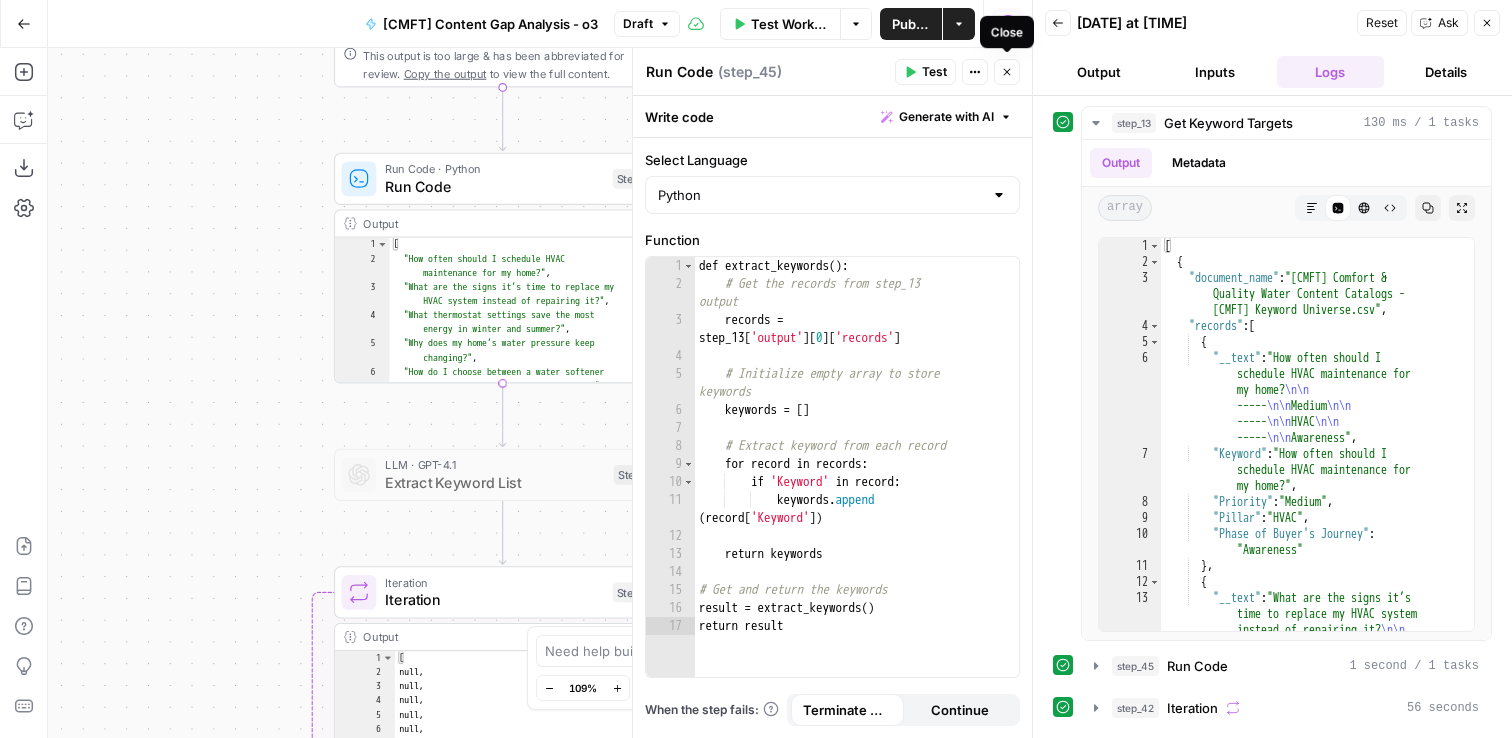 click on "Close" at bounding box center (1007, 72) 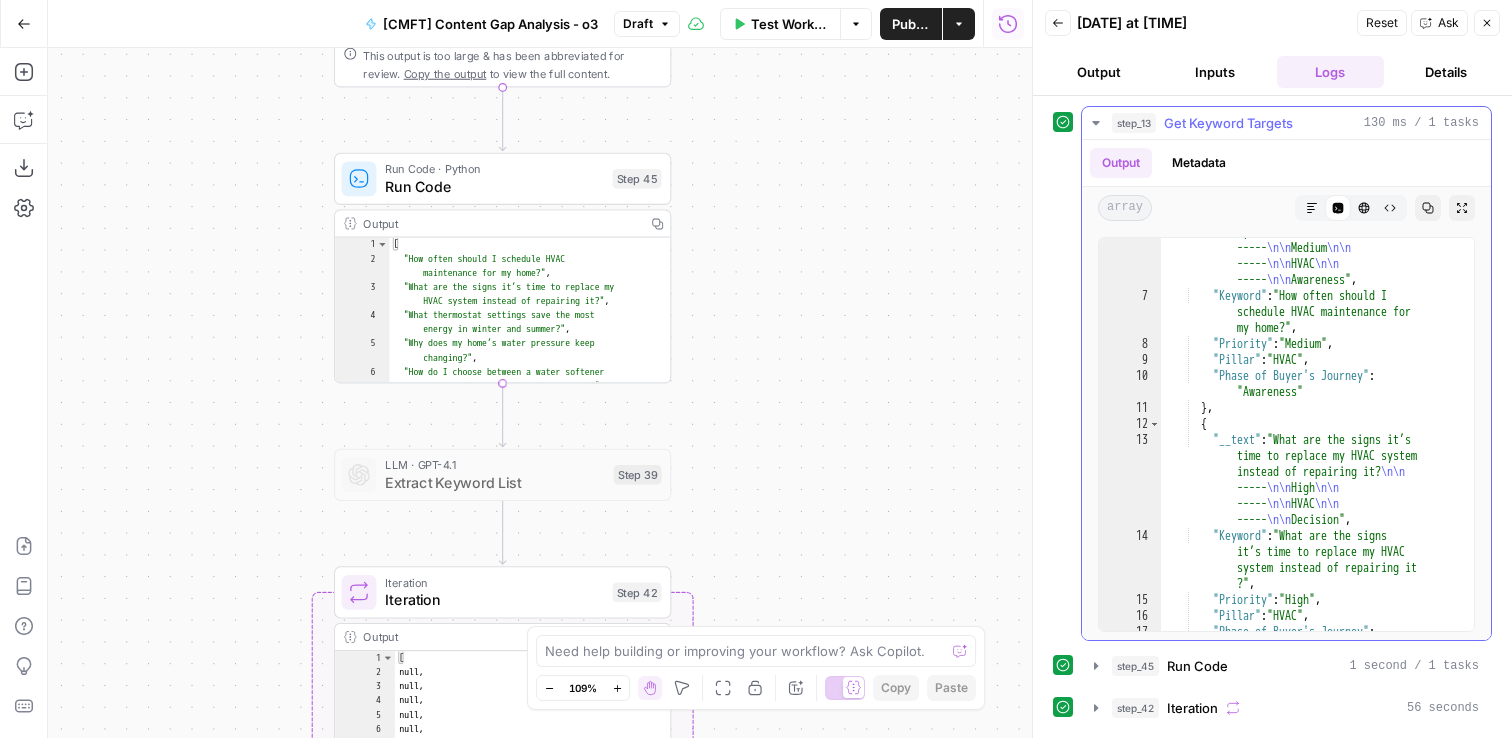 scroll, scrollTop: 106, scrollLeft: 0, axis: vertical 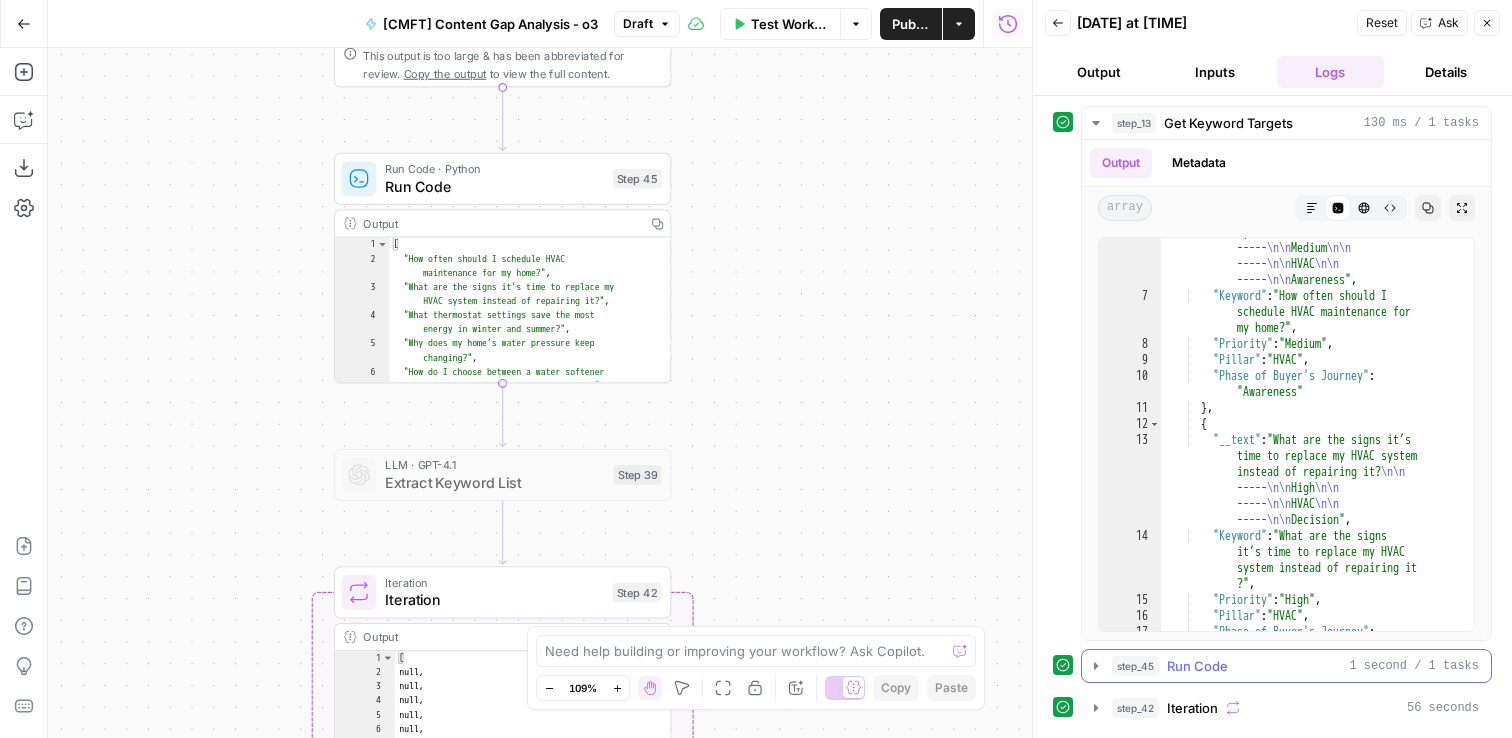 click on "step_45 Run Code 1 second / 1 tasks" at bounding box center [1295, 666] 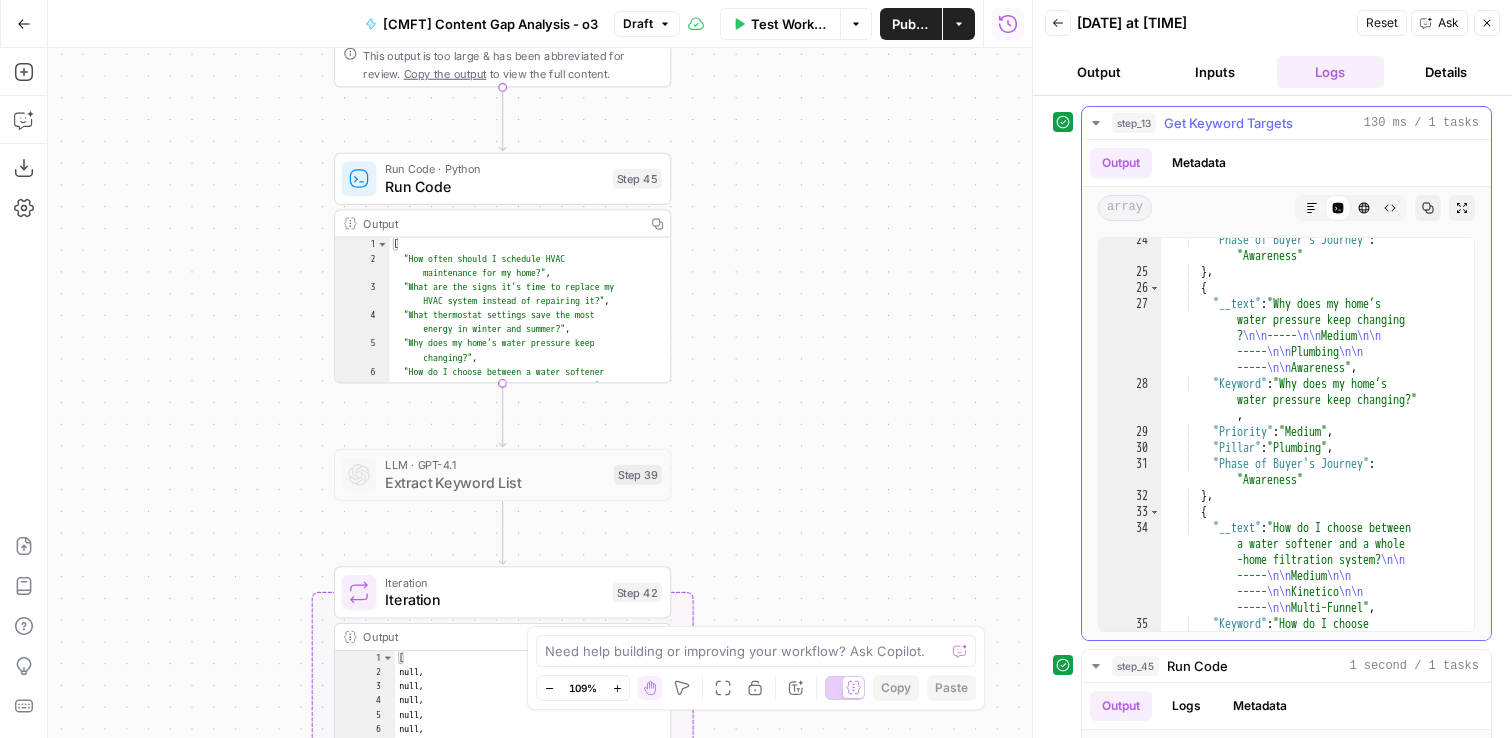 scroll, scrollTop: 650, scrollLeft: 0, axis: vertical 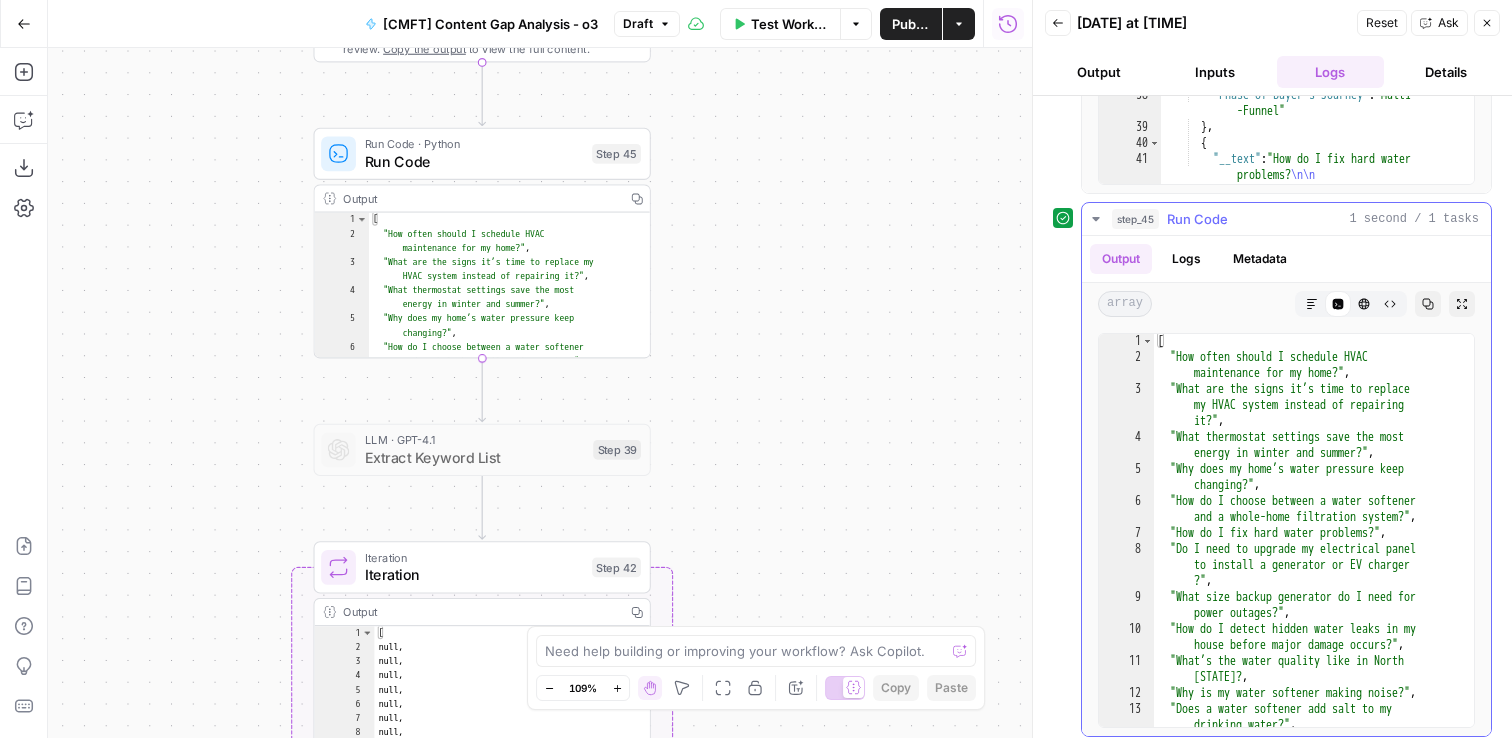 click on "Logs" at bounding box center [1186, 259] 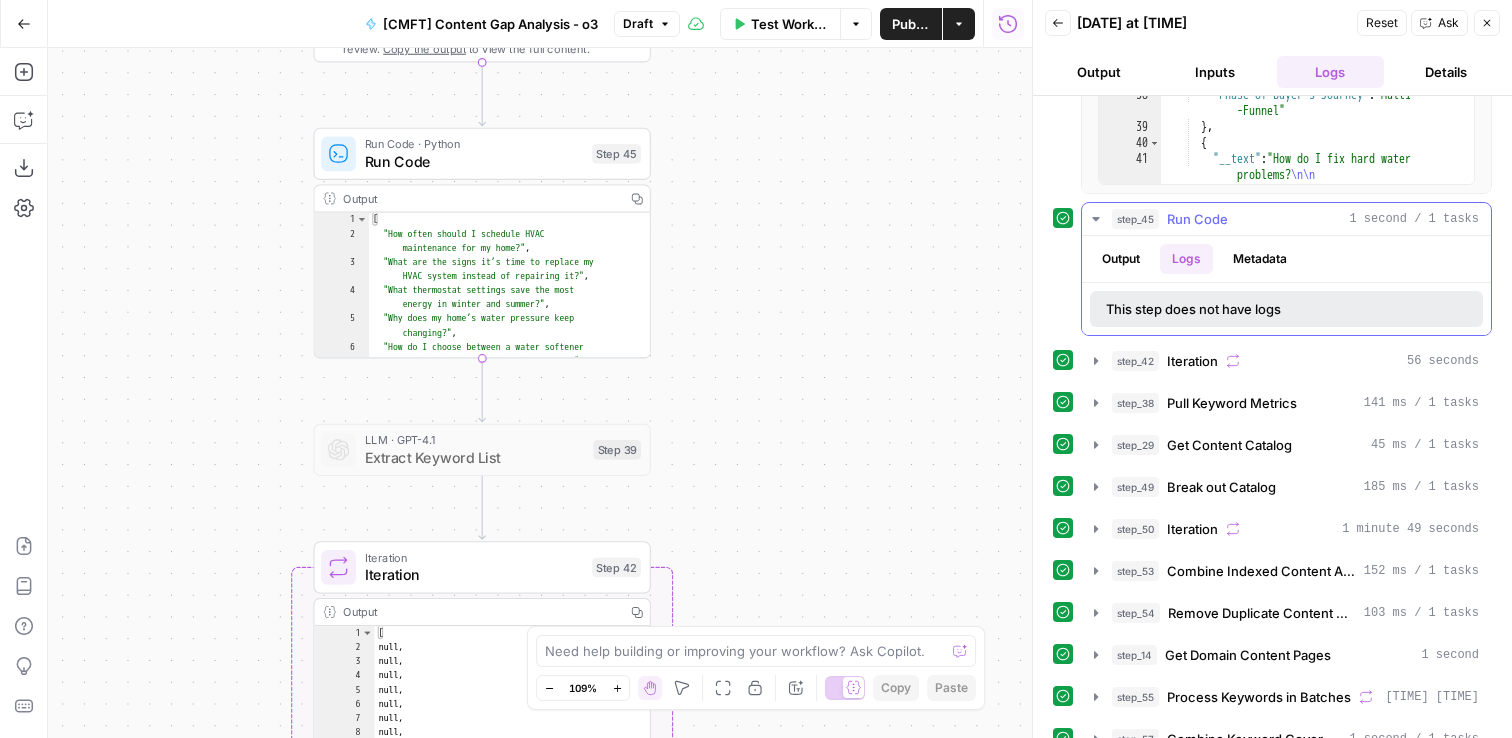 click on "Output" at bounding box center [1121, 259] 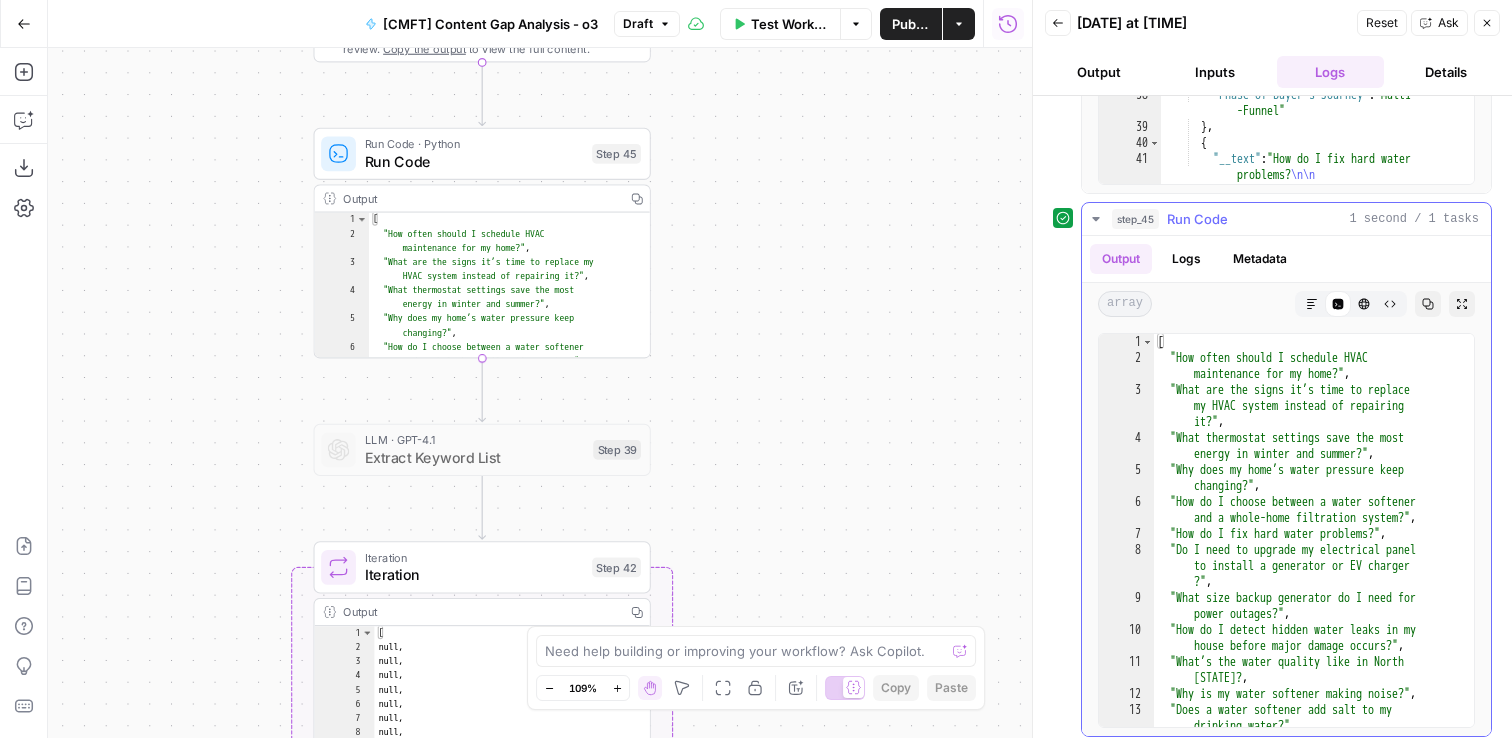 click on "Metadata" at bounding box center [1260, 259] 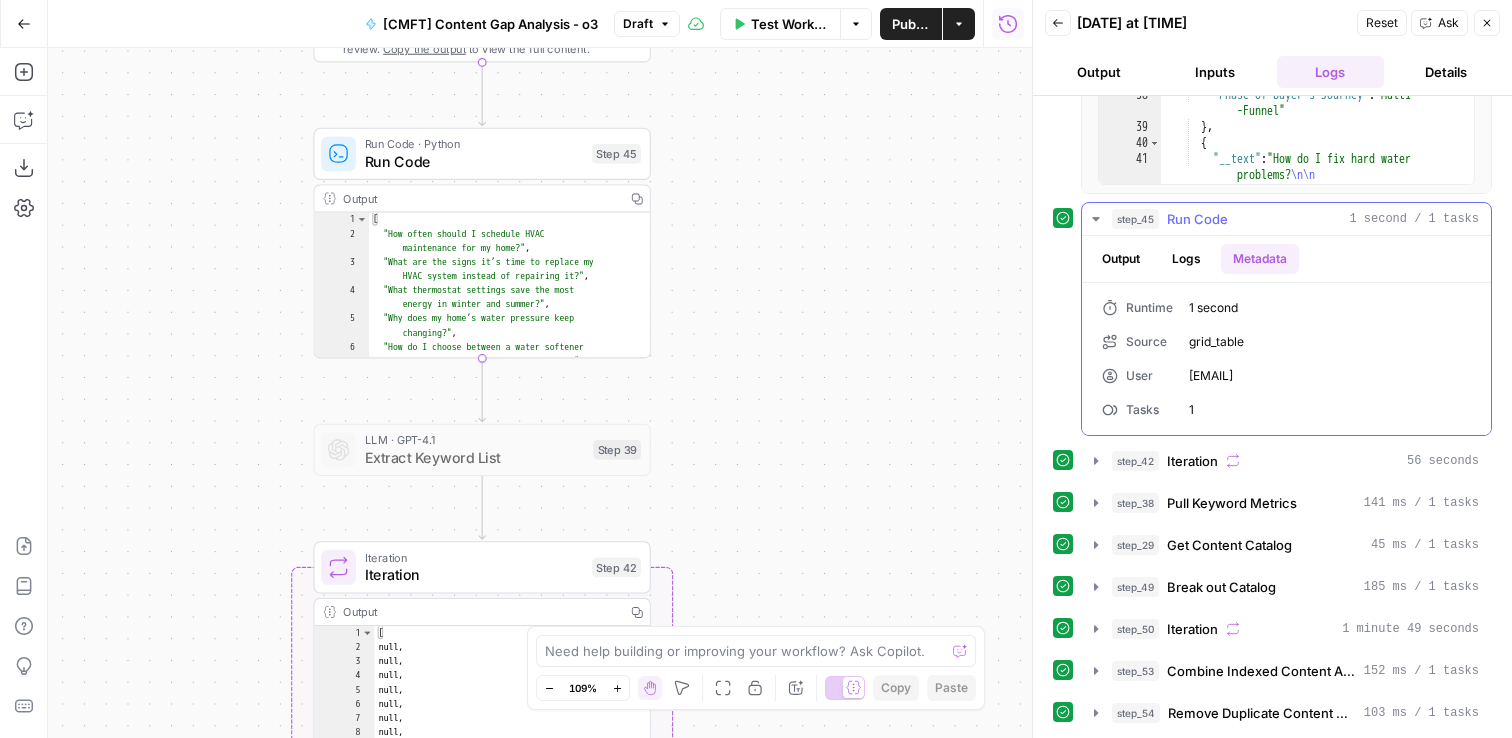click on "Logs" at bounding box center [1186, 259] 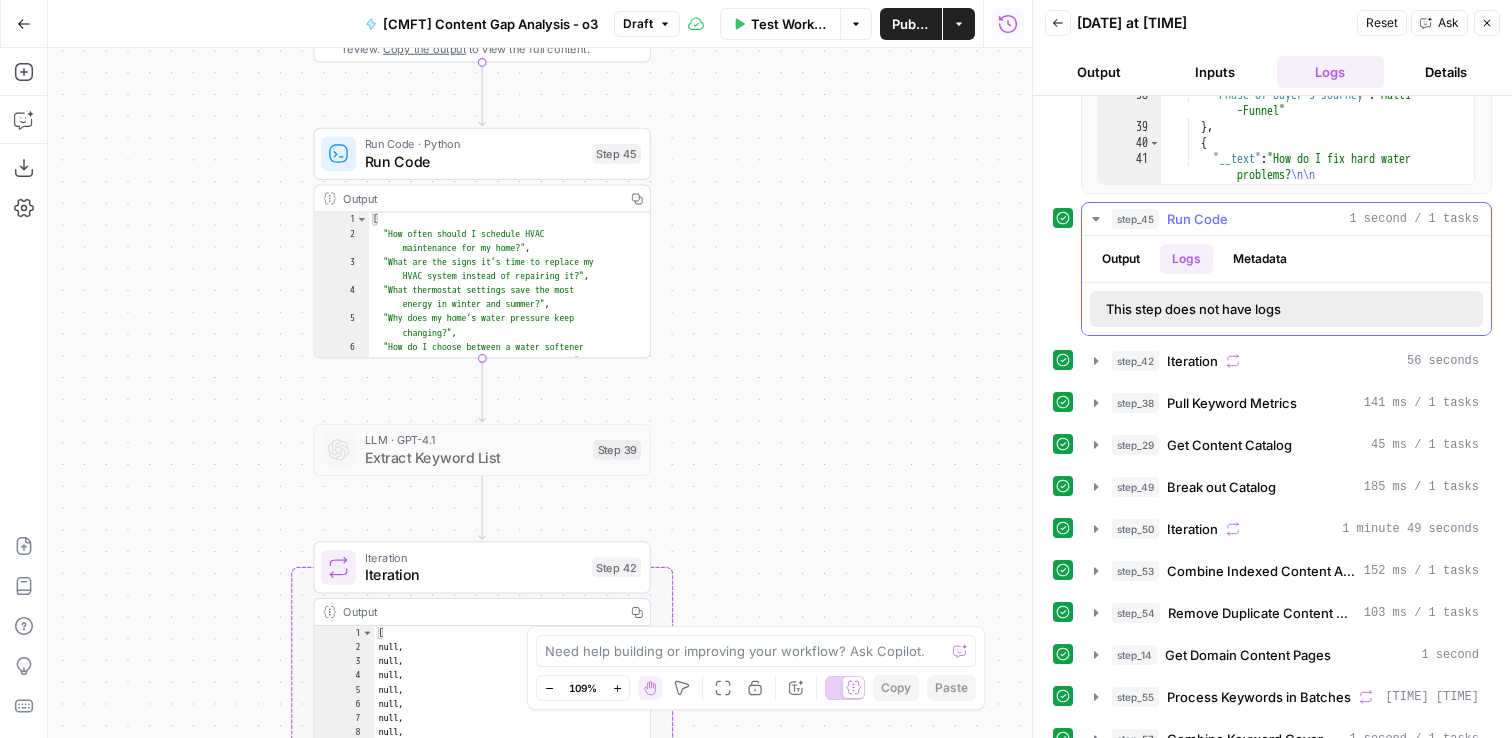 click on "Output" at bounding box center (1121, 259) 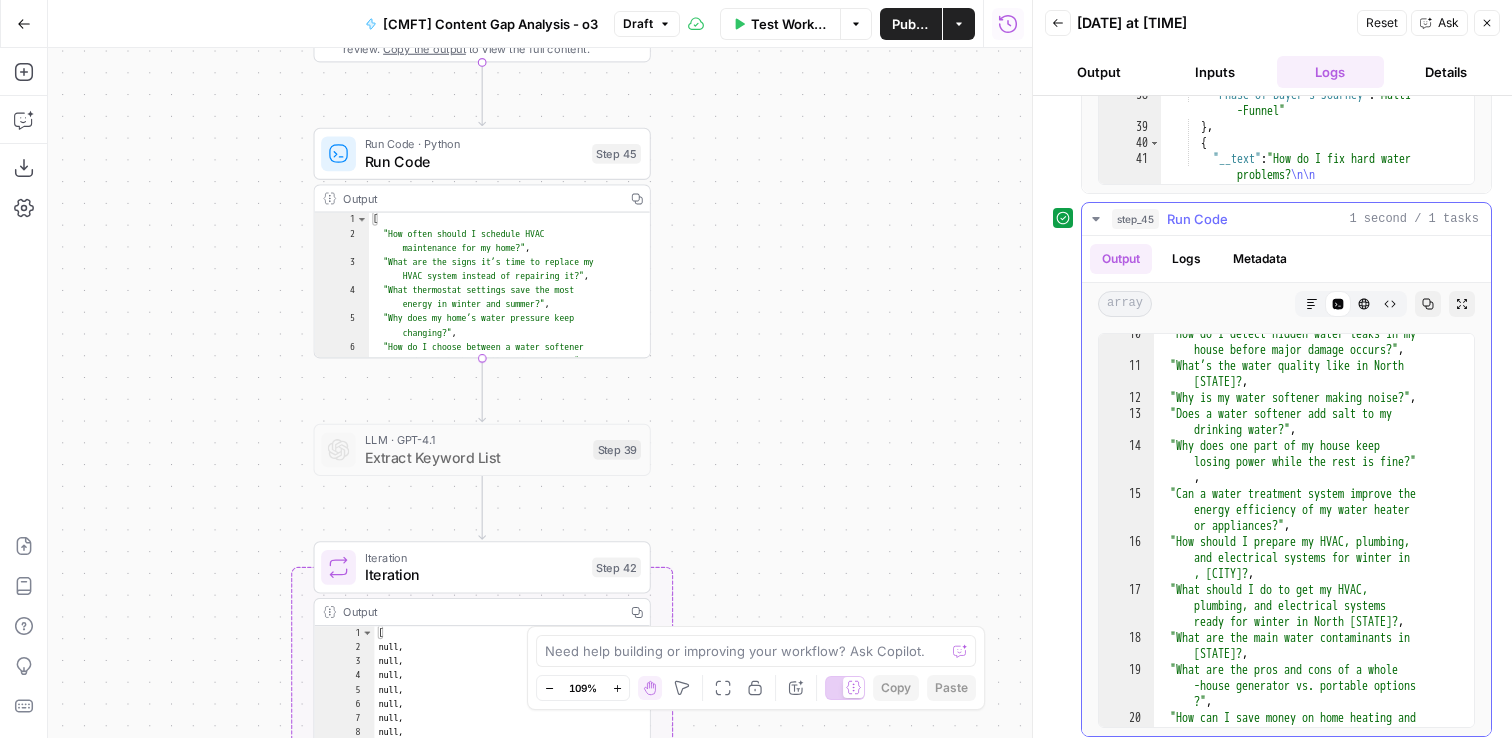 scroll, scrollTop: 297, scrollLeft: 0, axis: vertical 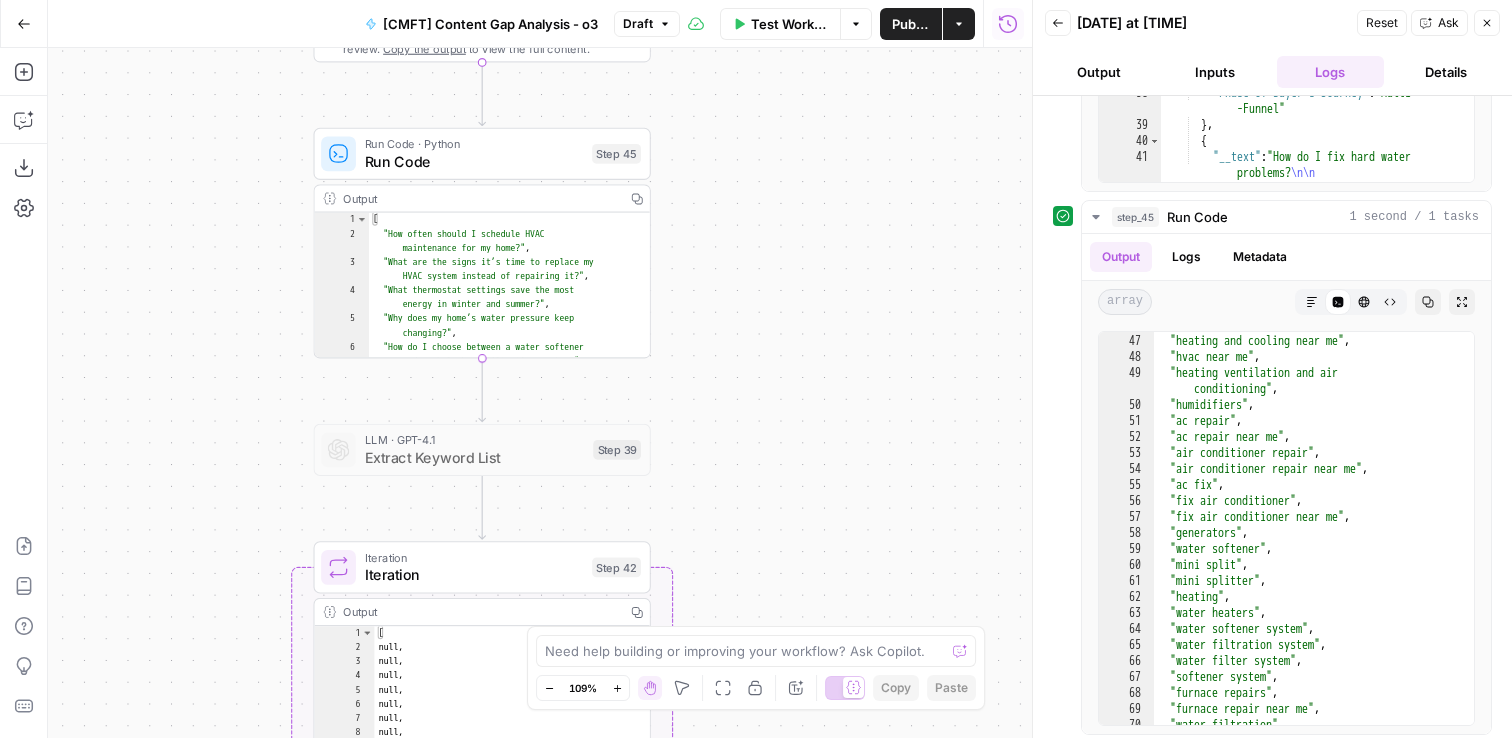 click on "Extract Keyword List" at bounding box center (475, 458) 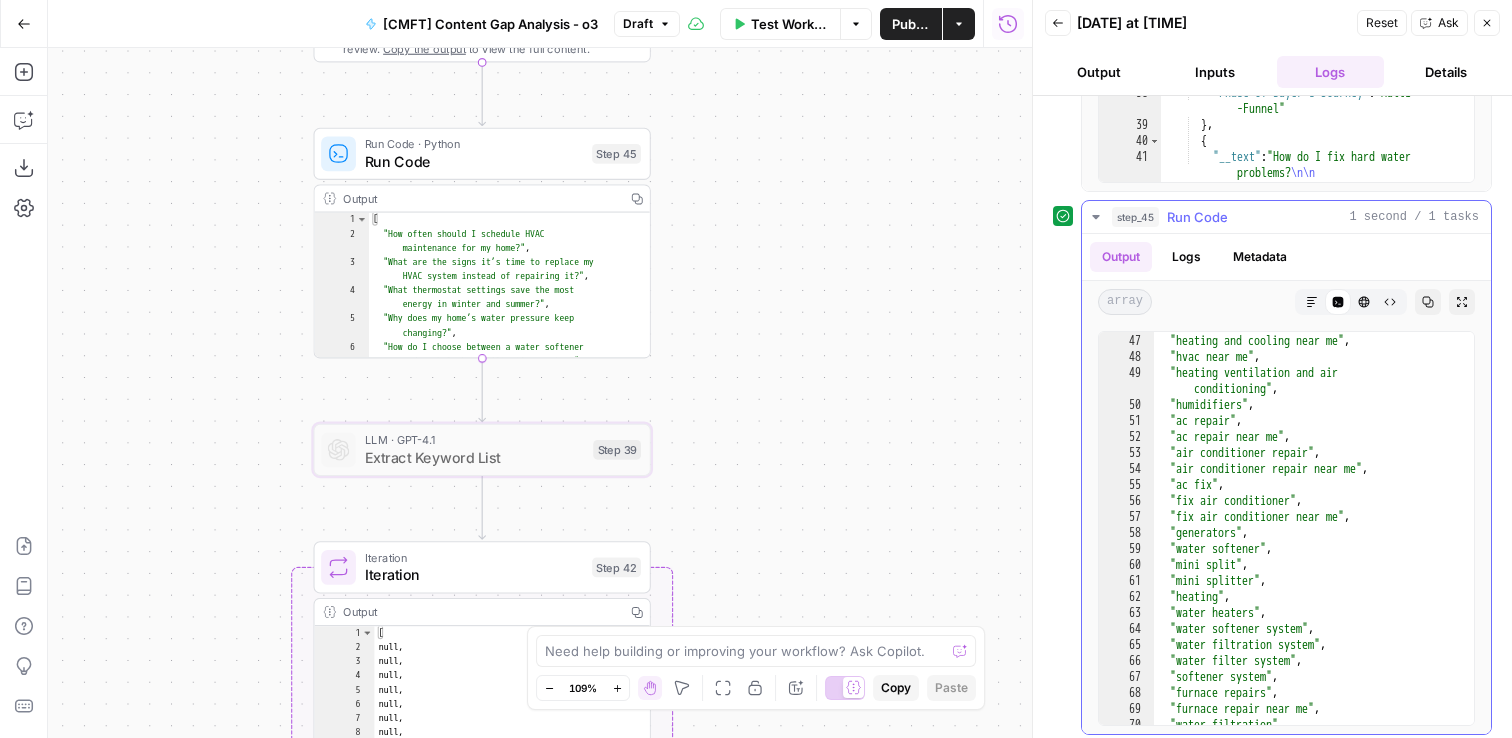 click 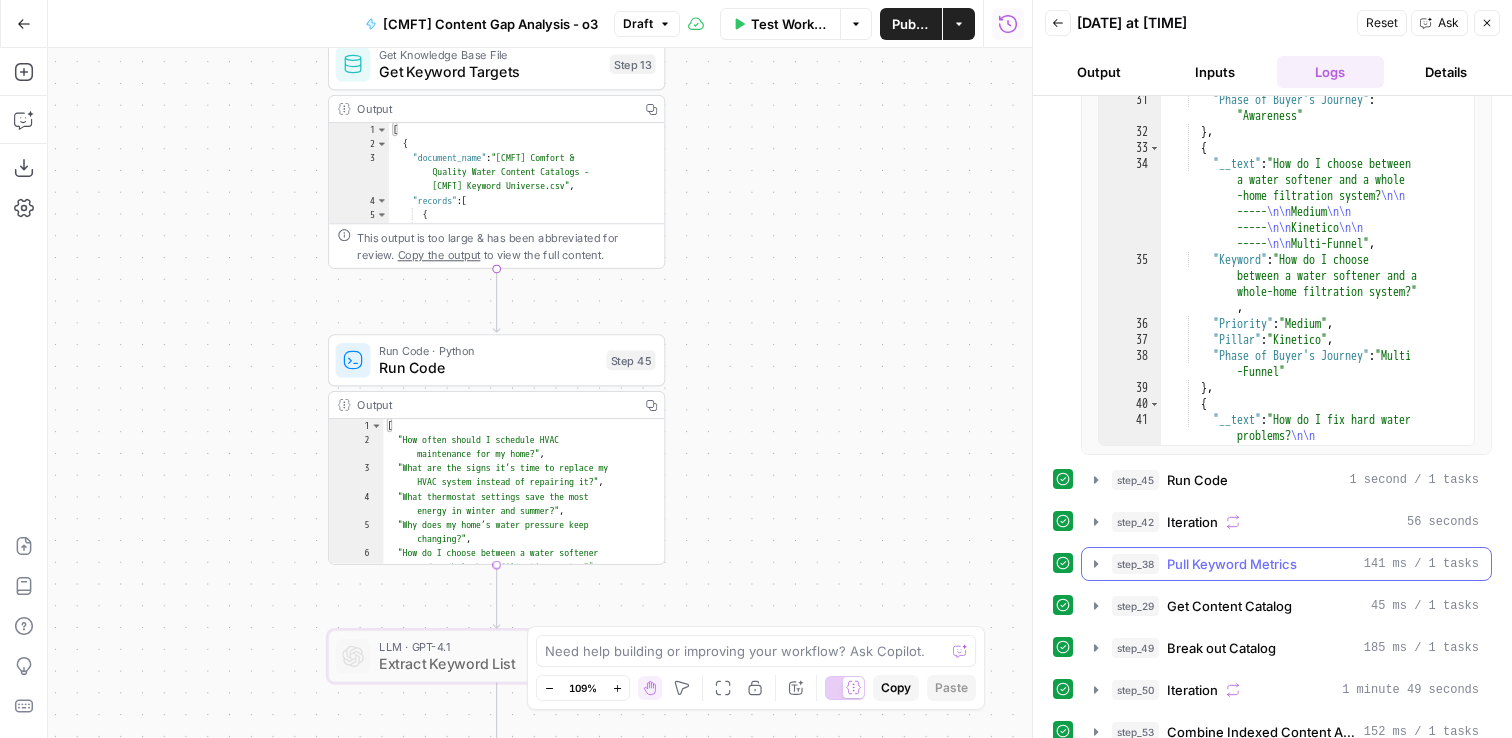 scroll, scrollTop: 0, scrollLeft: 0, axis: both 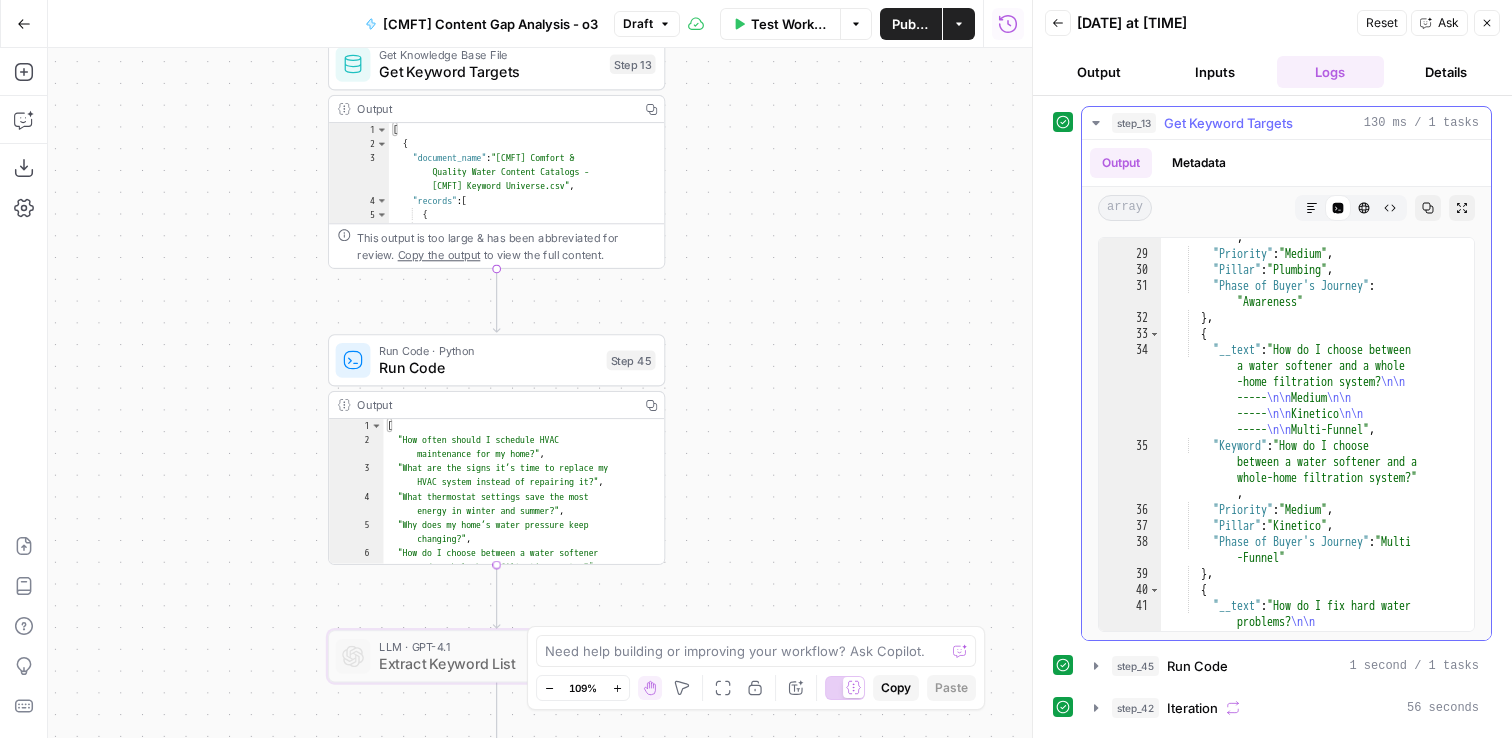 click 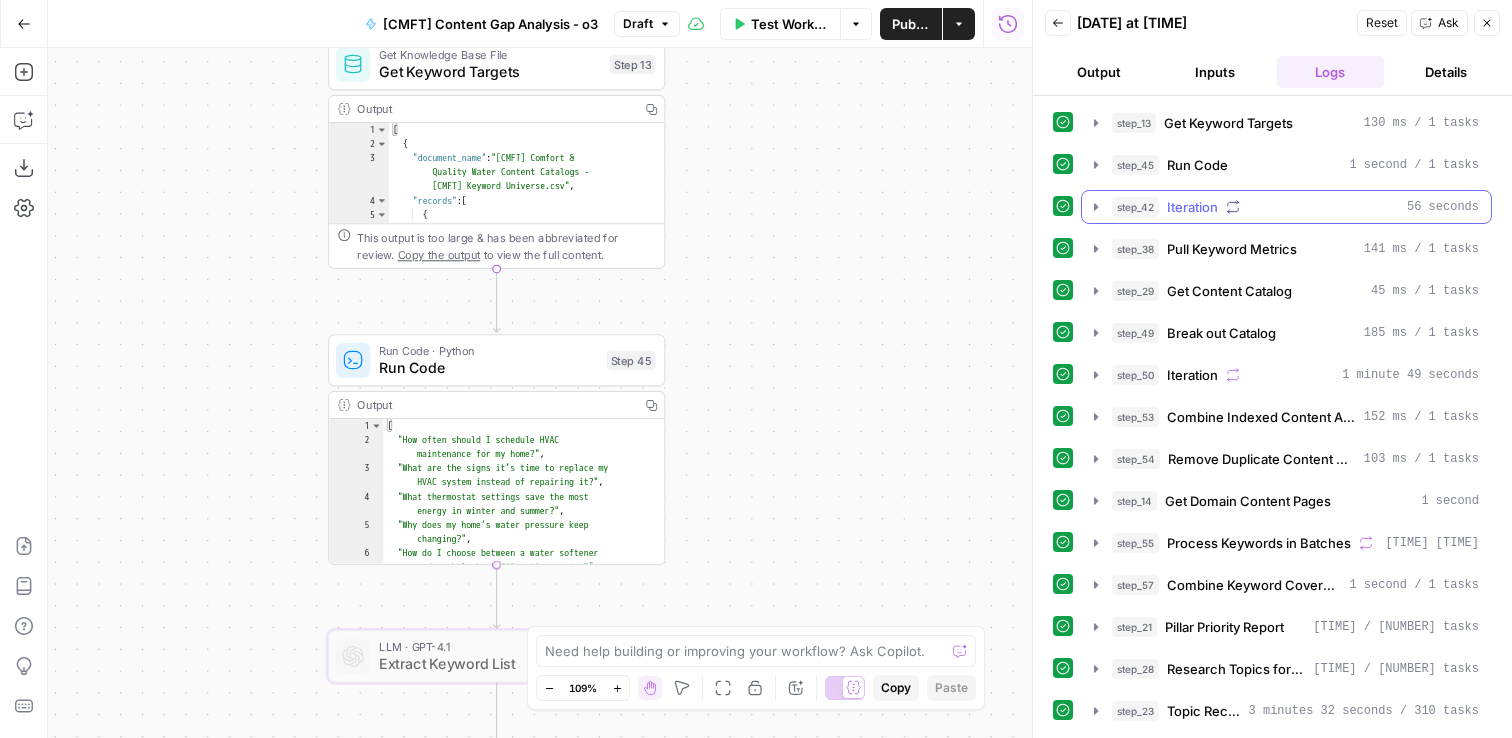 click 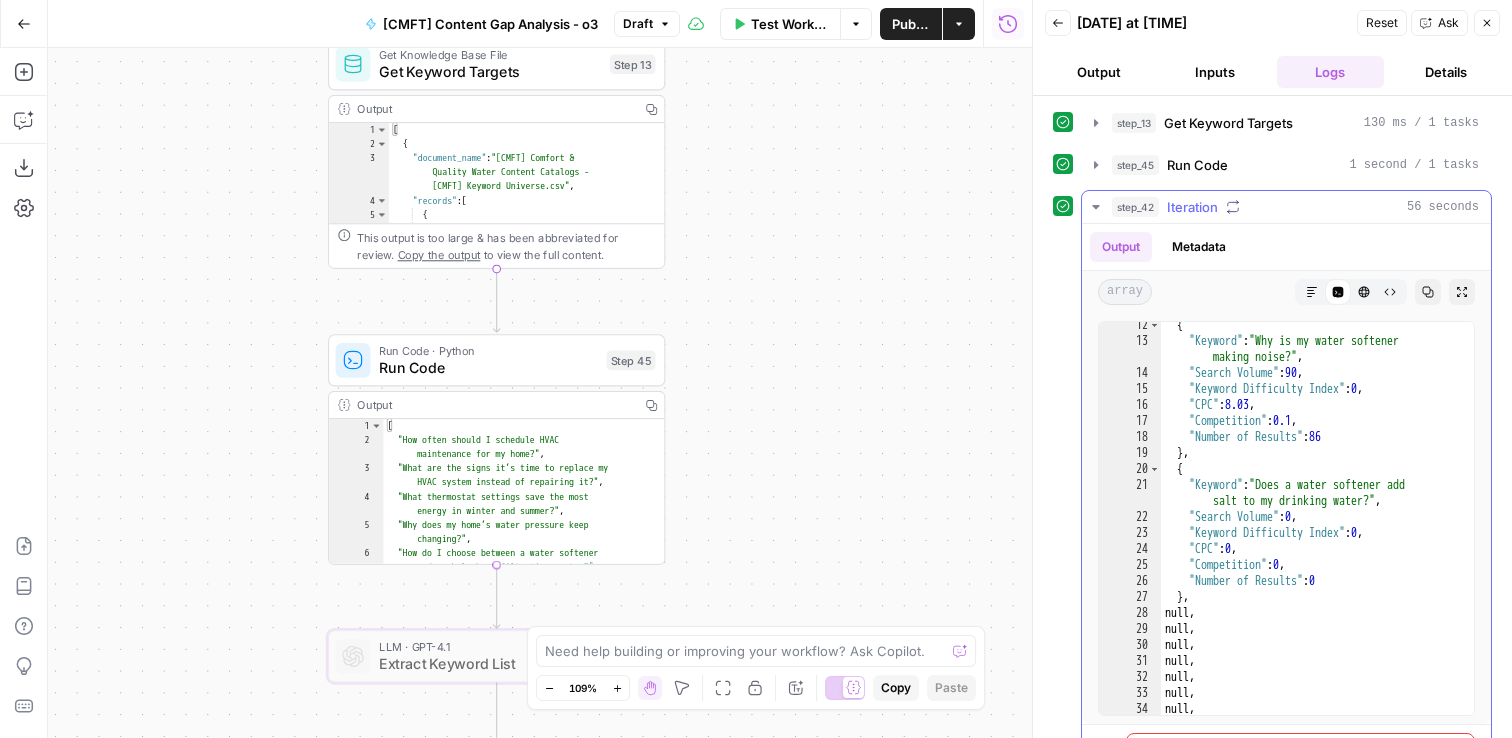 scroll, scrollTop: 182, scrollLeft: 0, axis: vertical 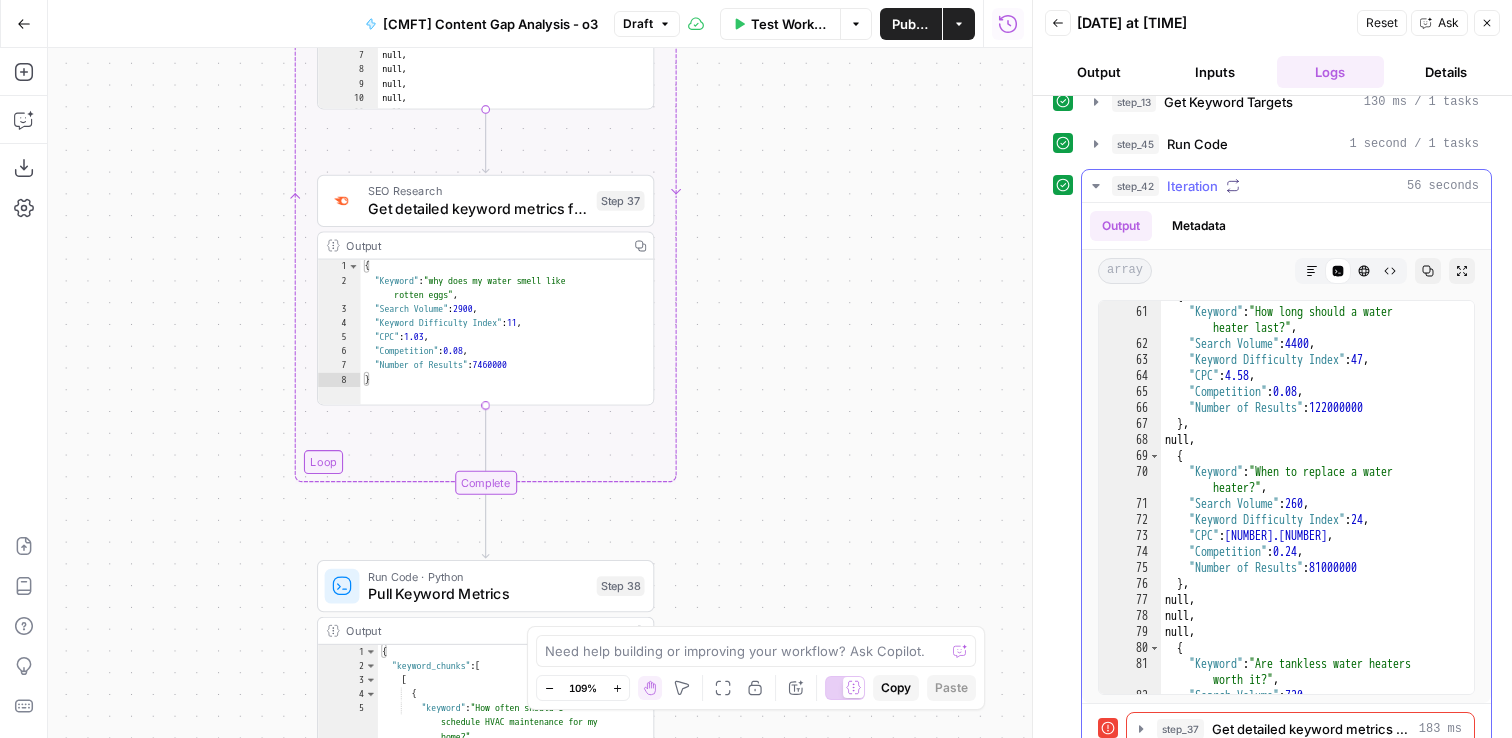 click 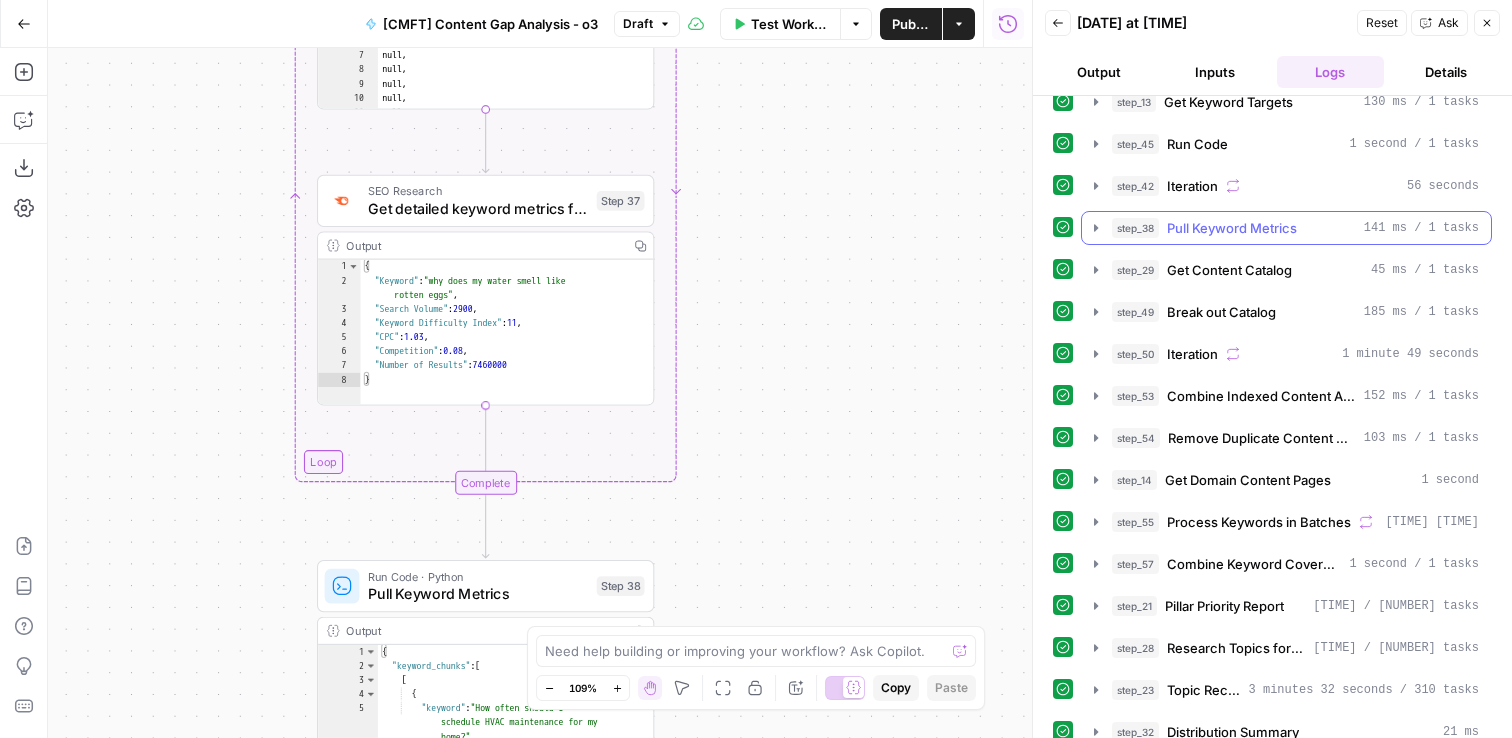 click 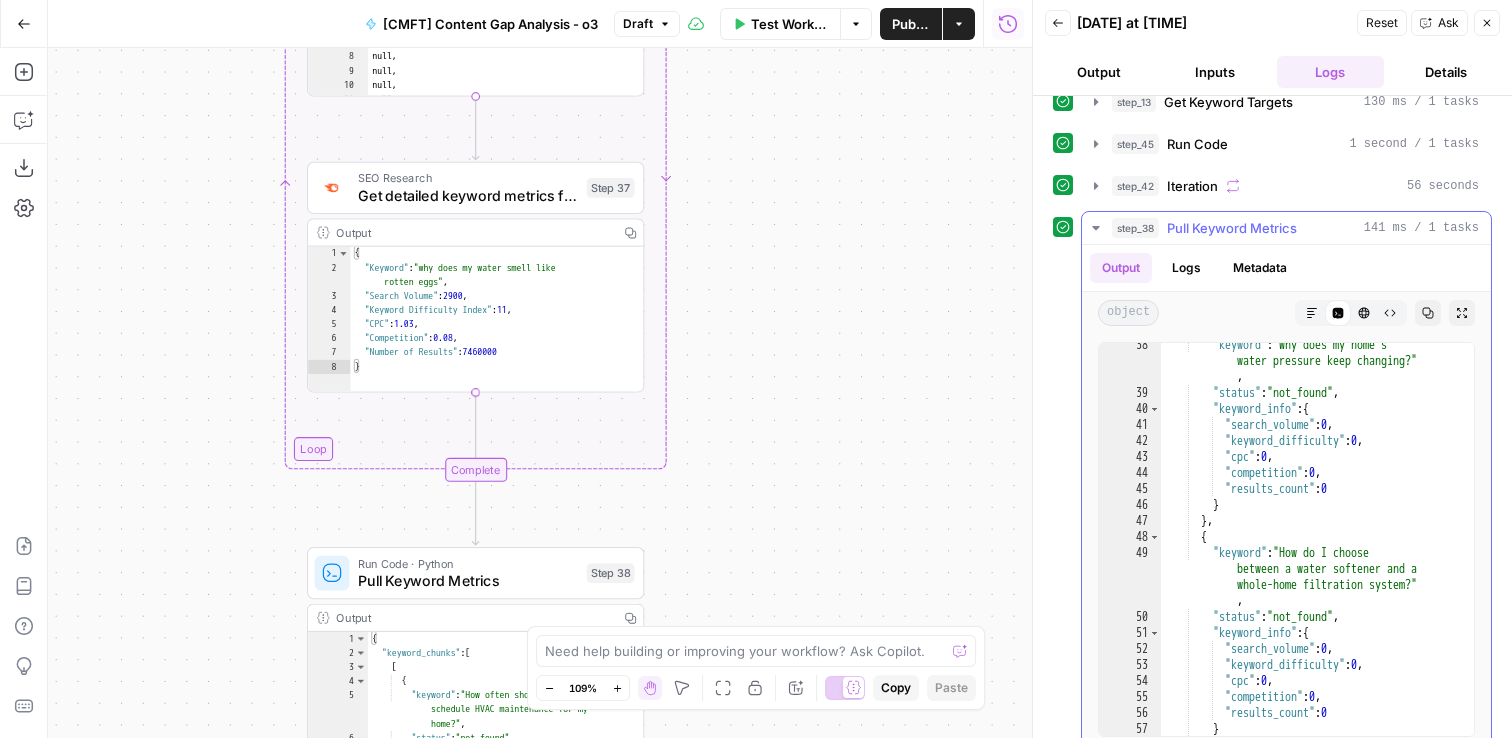 scroll, scrollTop: 618, scrollLeft: 0, axis: vertical 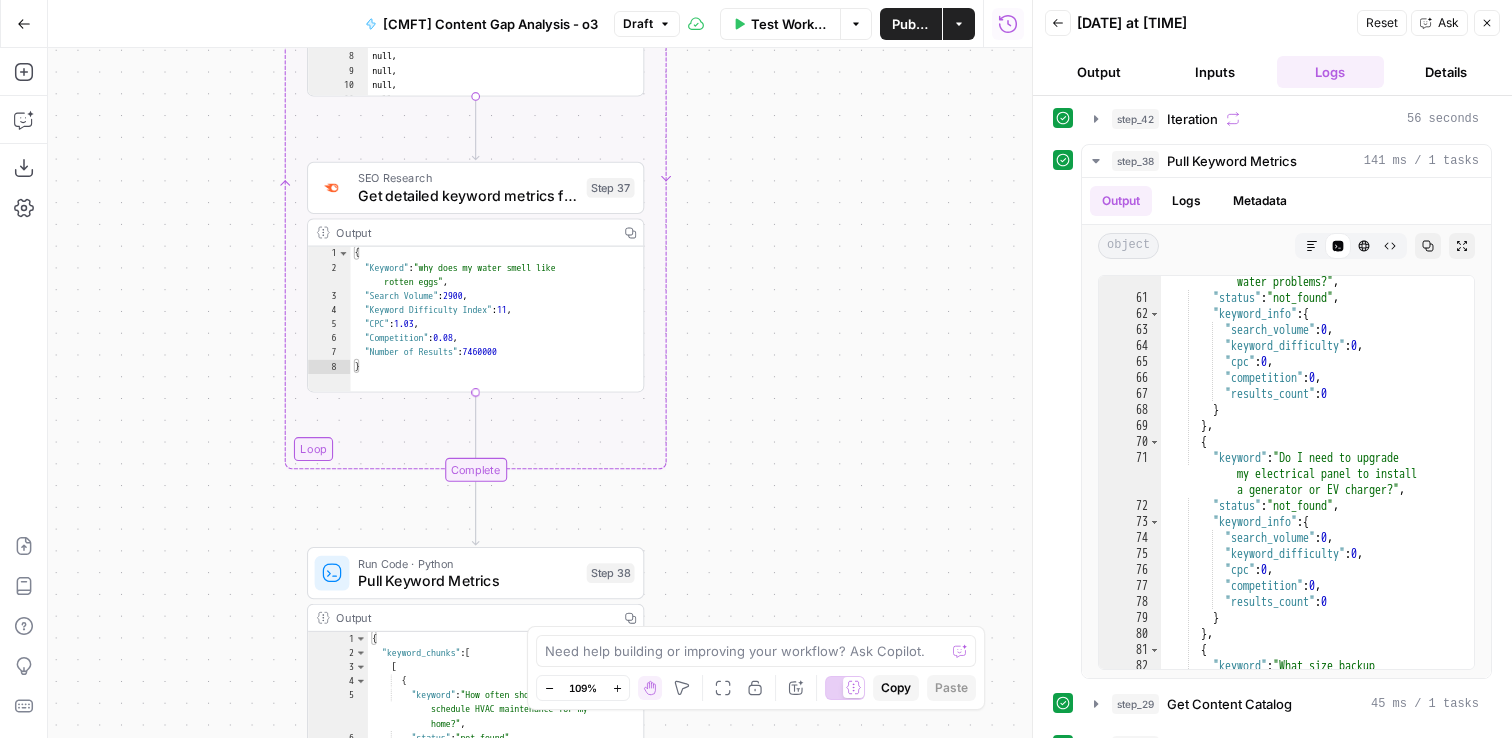 click on "Expertise:** Every piece should" at bounding box center [540, 393] 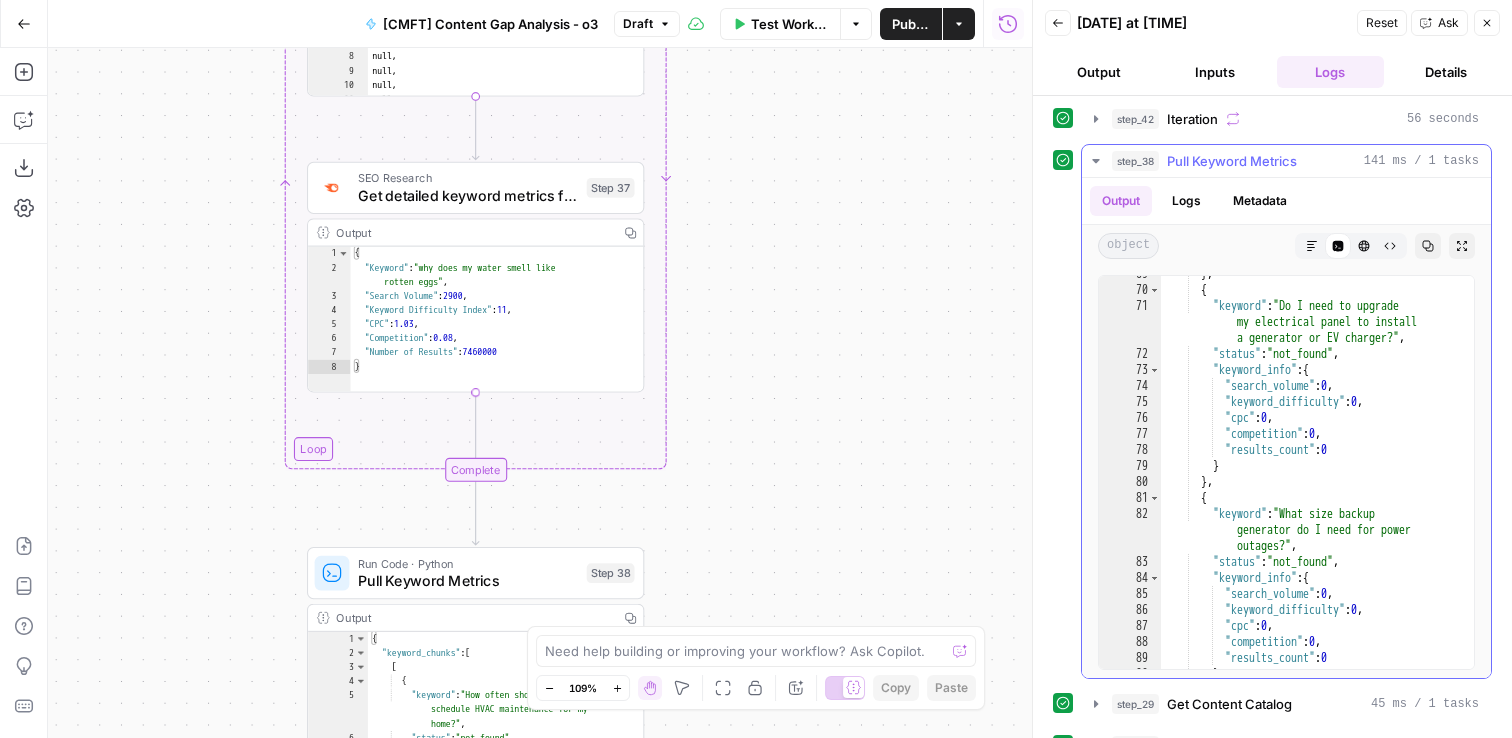 scroll, scrollTop: 1147, scrollLeft: 0, axis: vertical 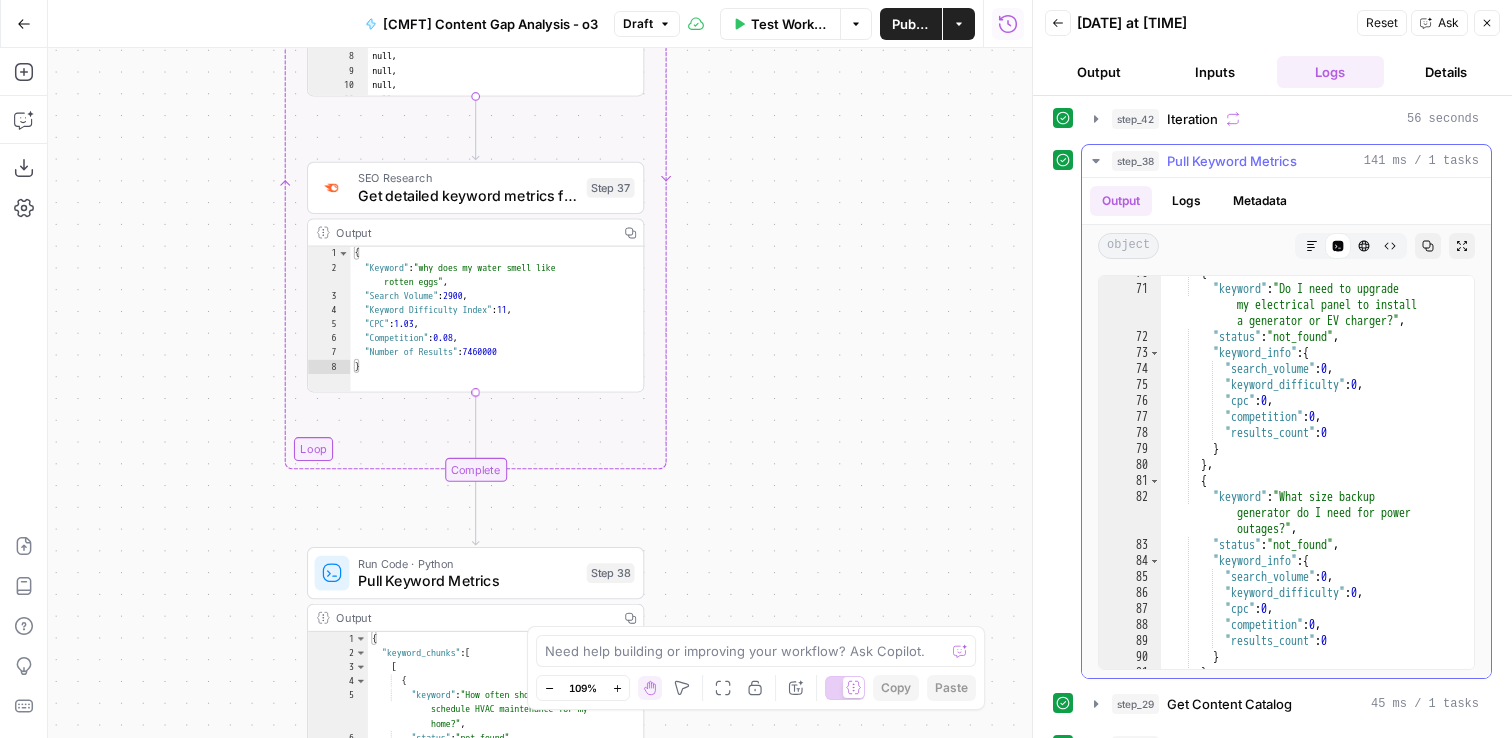 click 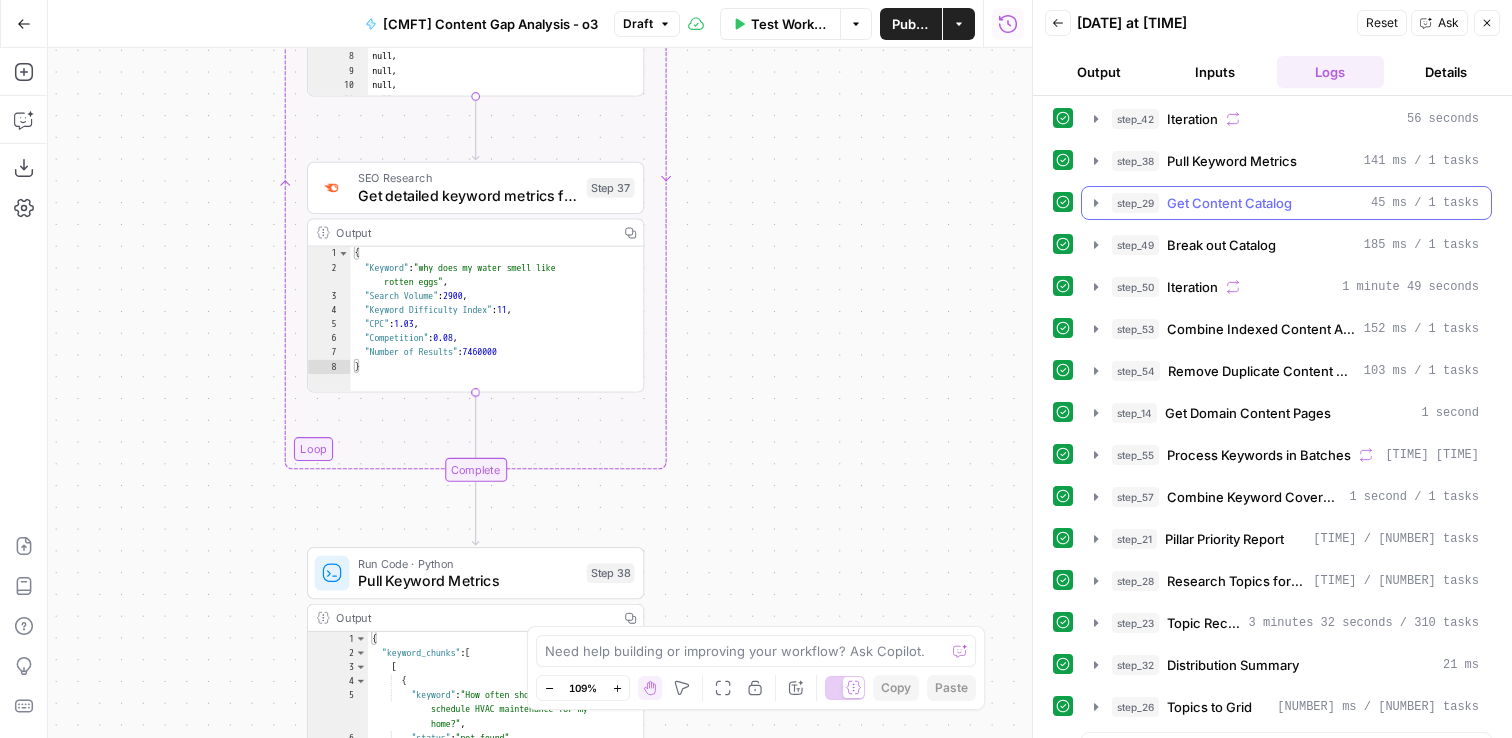 click 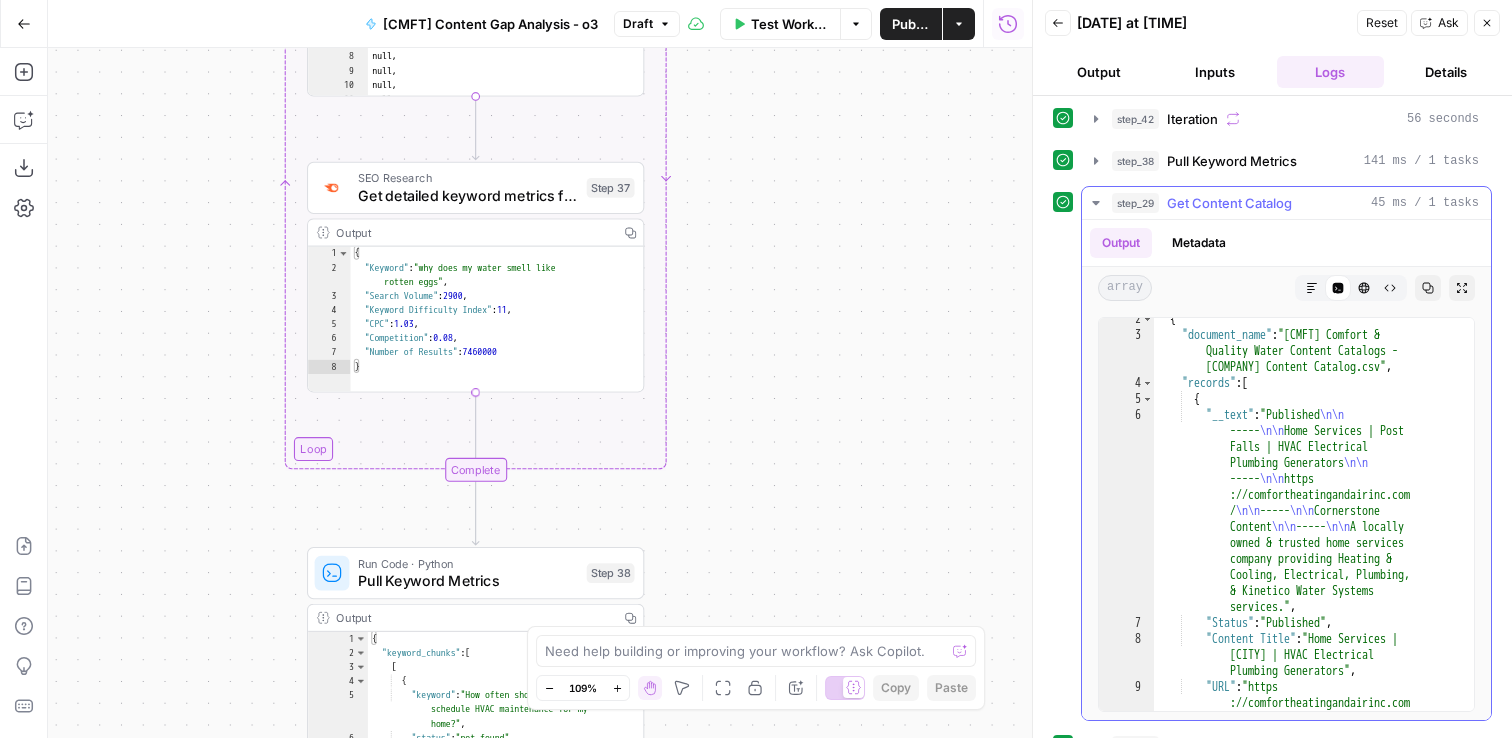 scroll, scrollTop: 23, scrollLeft: 0, axis: vertical 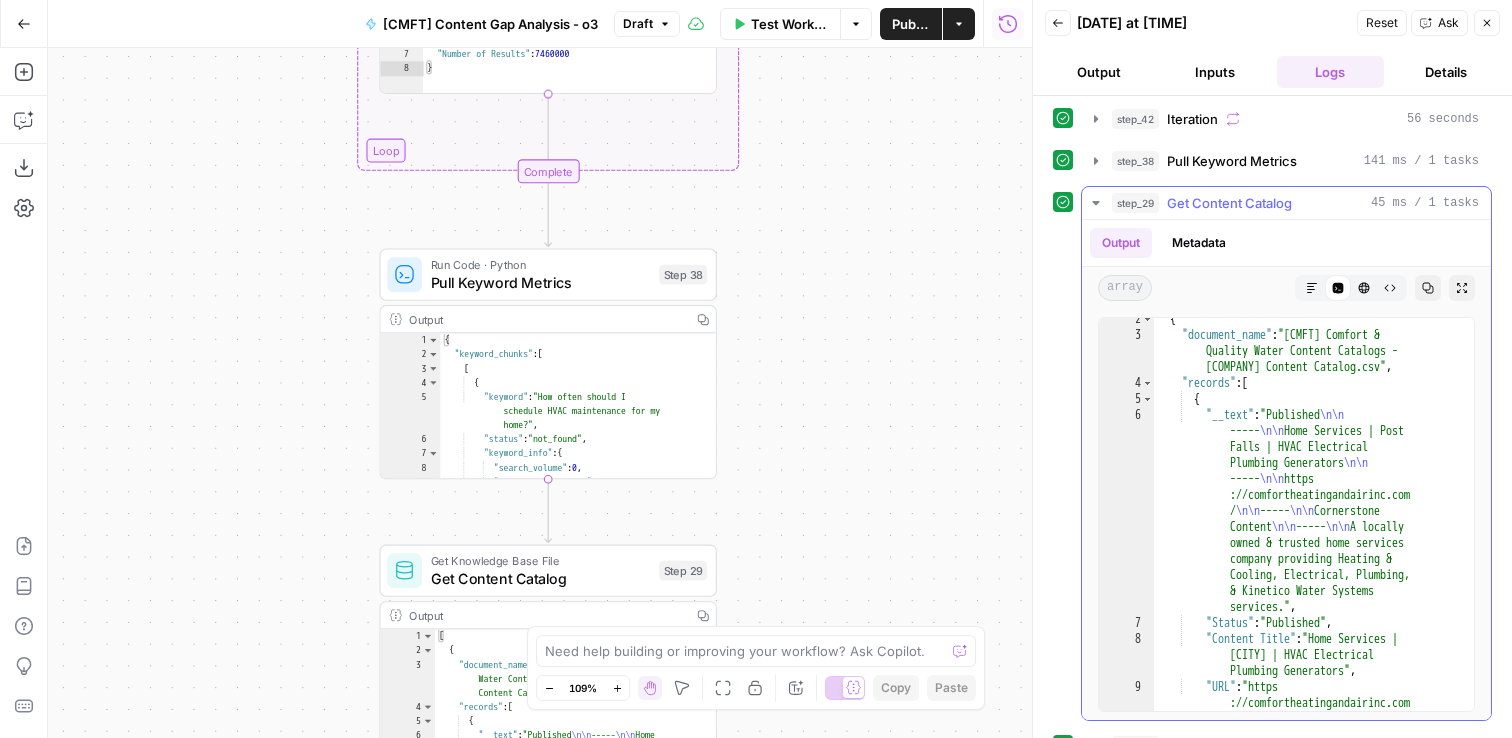 click 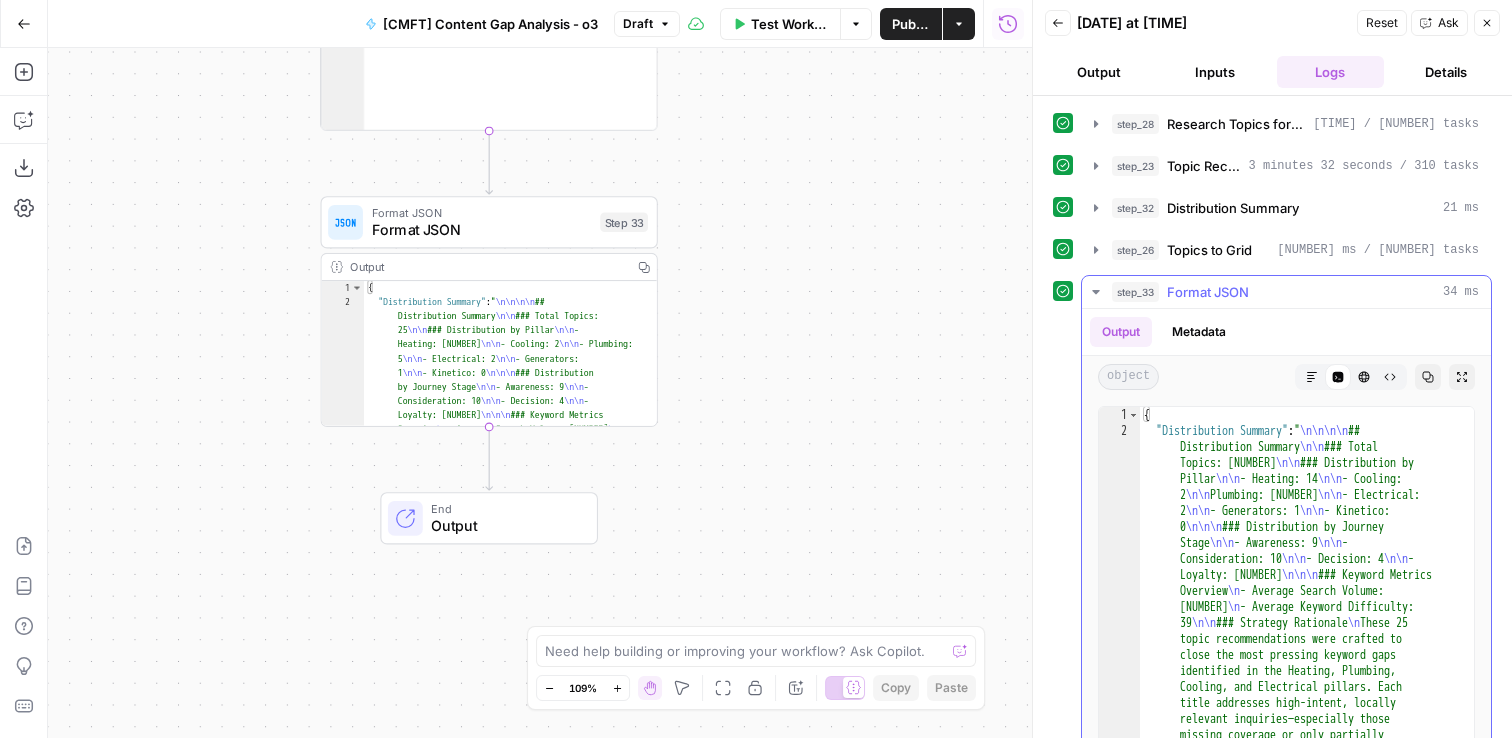 scroll, scrollTop: 546, scrollLeft: 0, axis: vertical 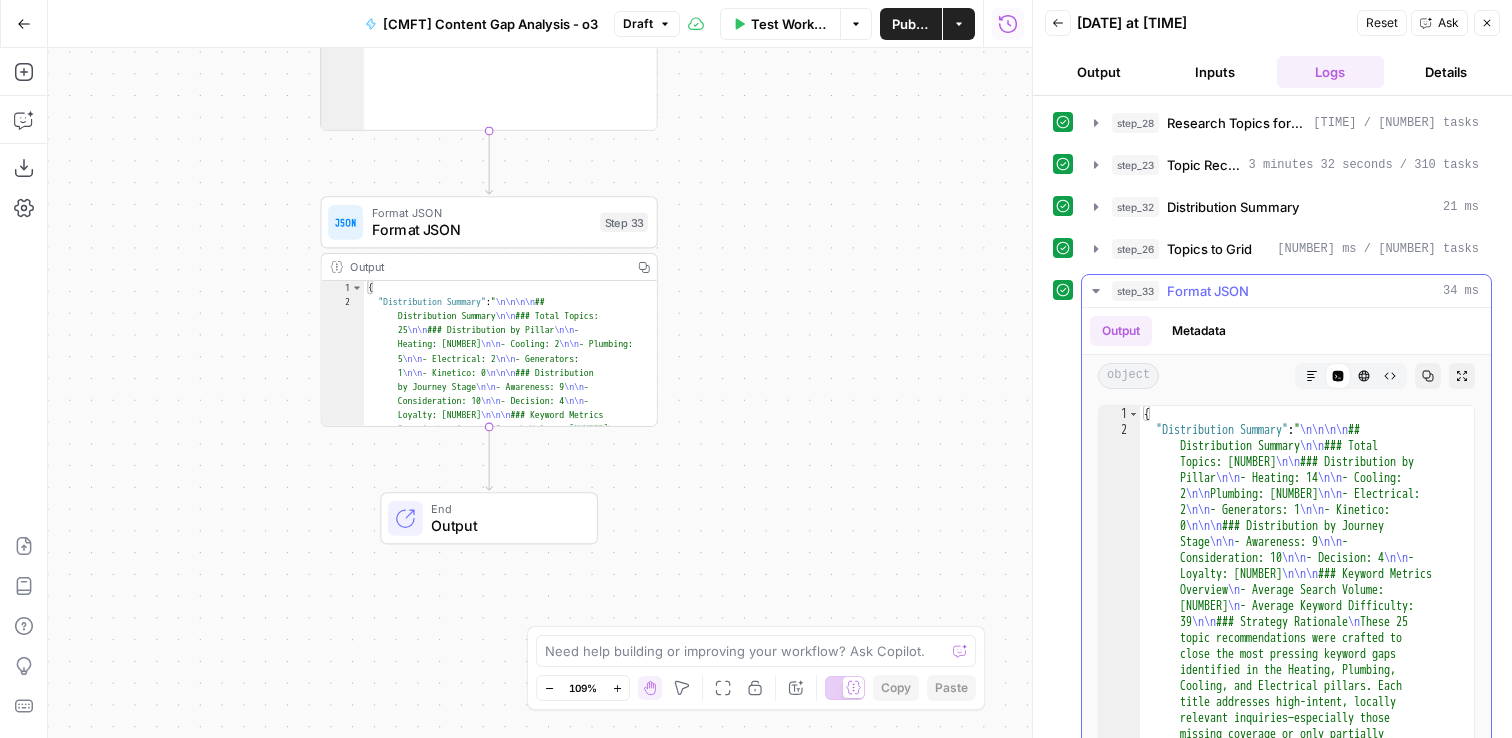 click 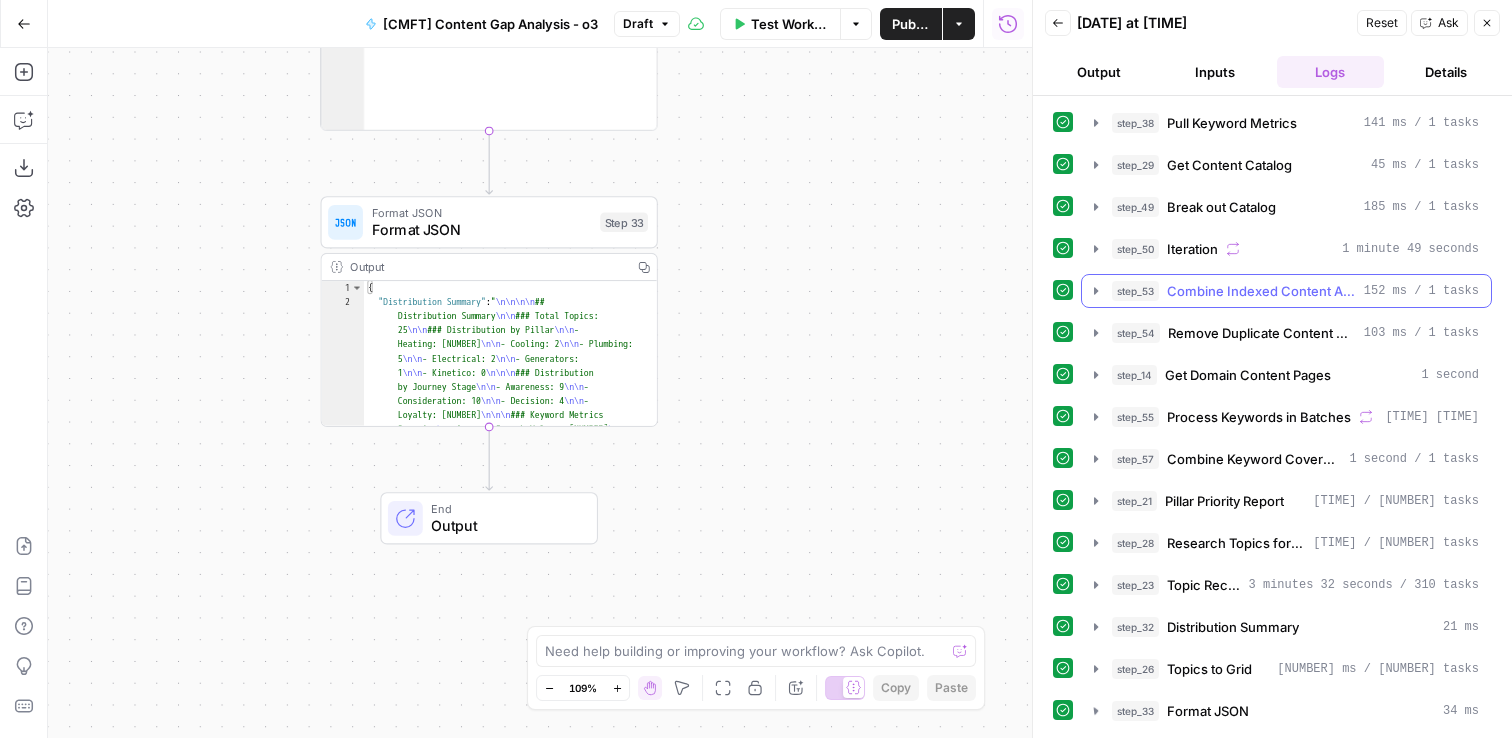 scroll, scrollTop: 126, scrollLeft: 0, axis: vertical 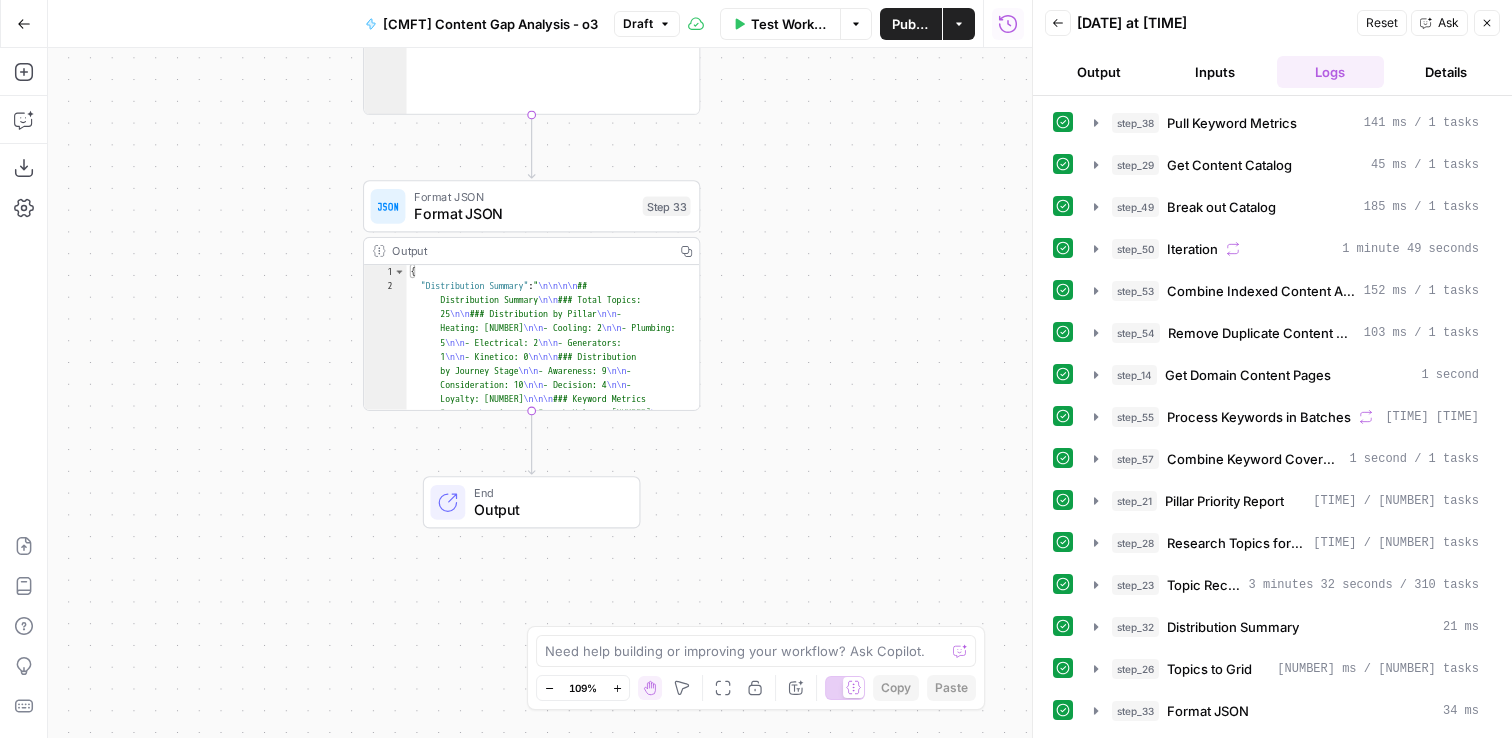 click on "Go Back" at bounding box center (24, 24) 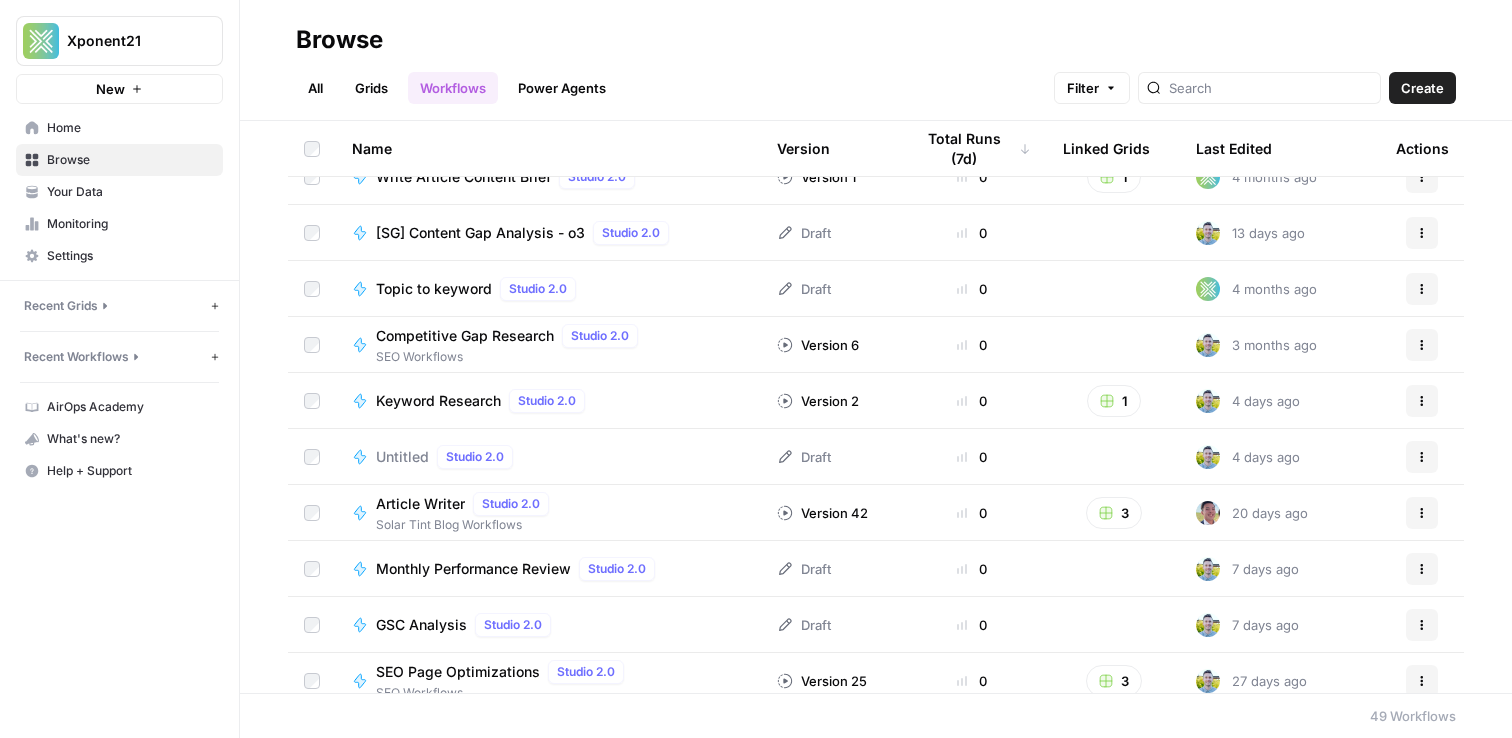 scroll, scrollTop: 0, scrollLeft: 0, axis: both 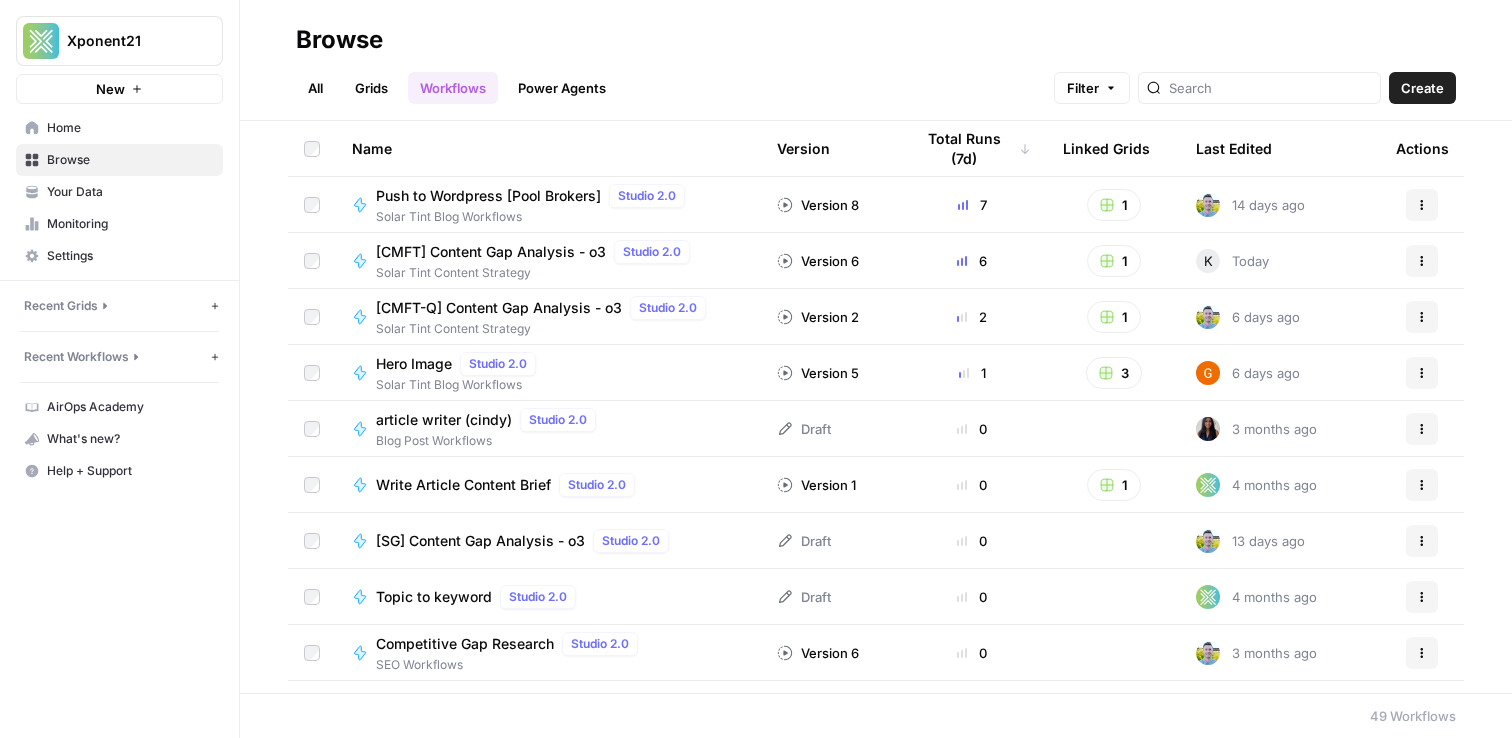 click on "Your Data" at bounding box center [119, 192] 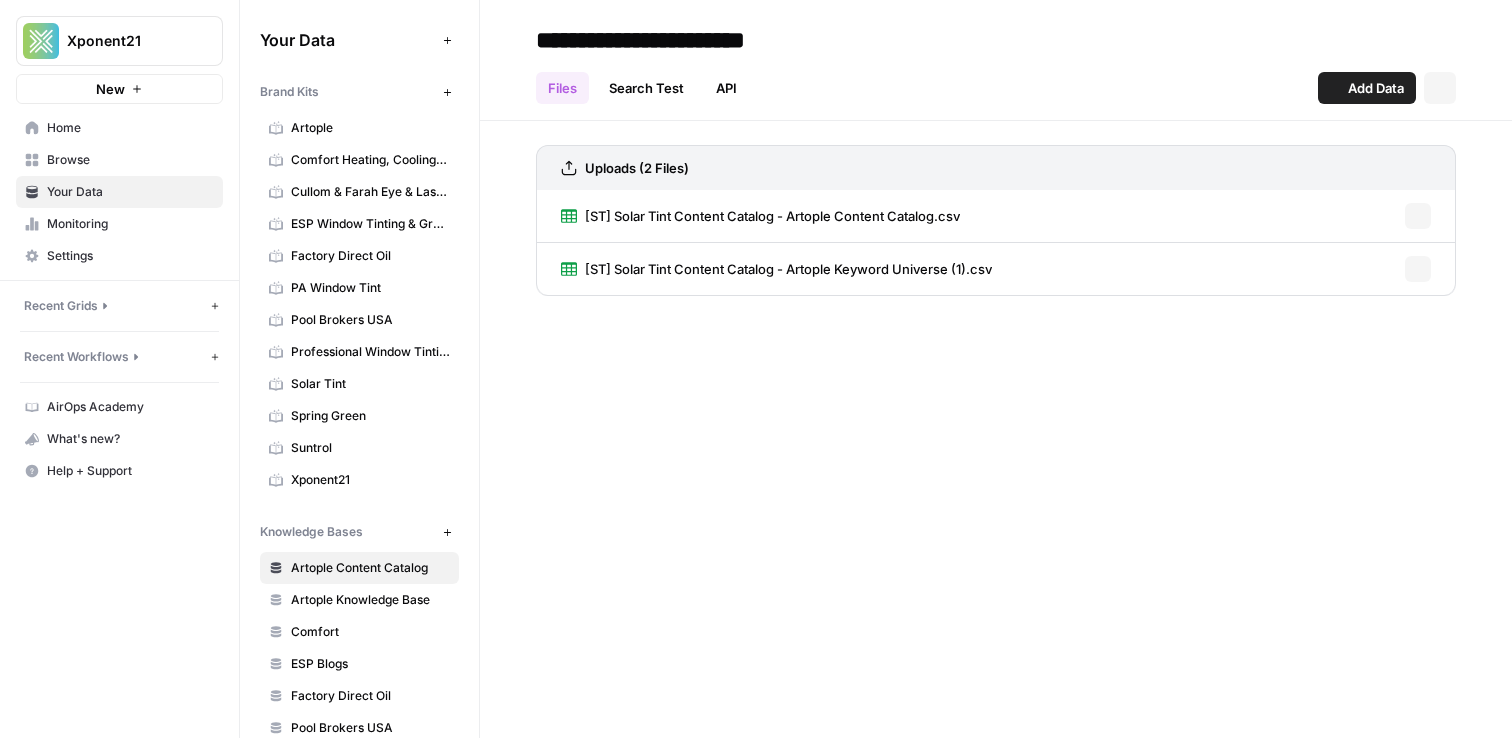 click on "Home" at bounding box center [130, 128] 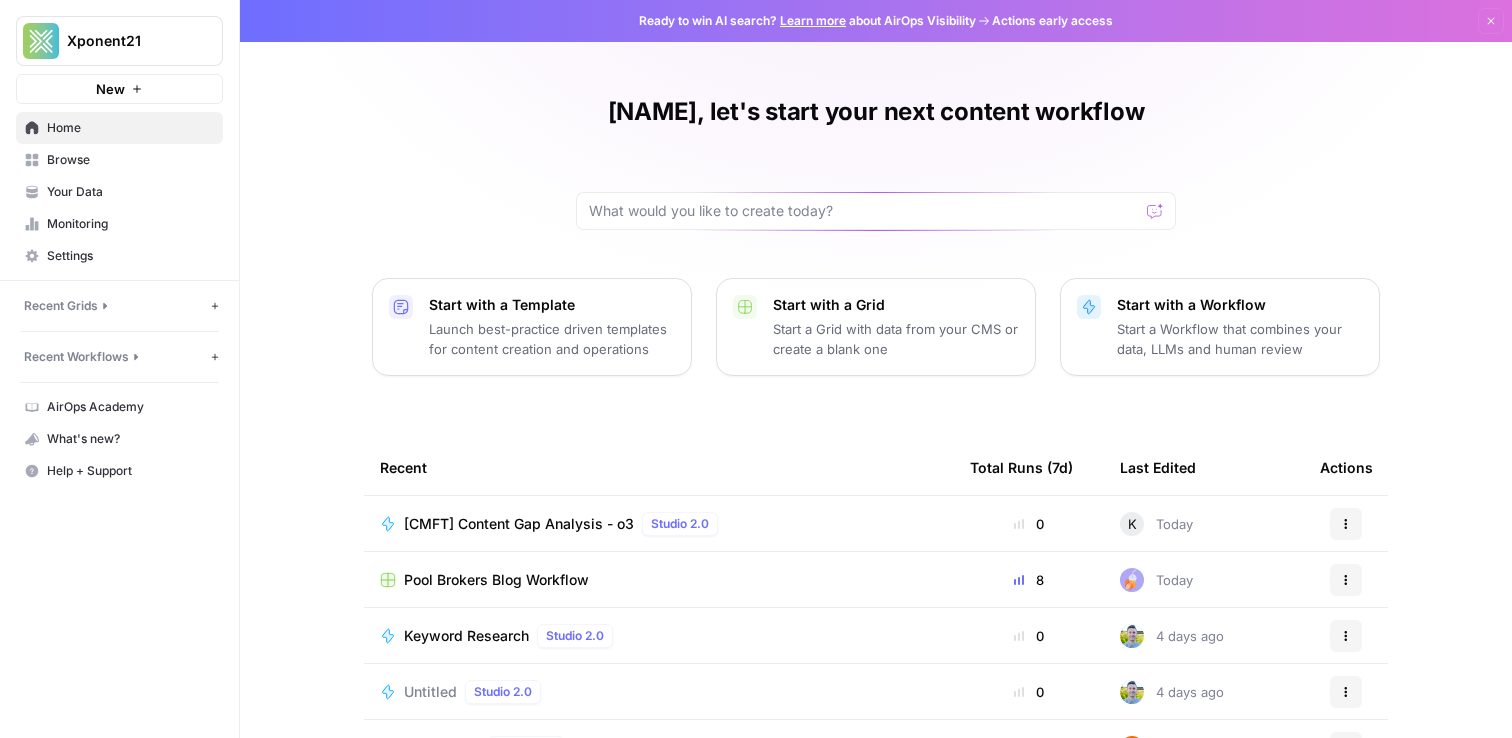 click on "AirOps Academy" at bounding box center [130, 407] 